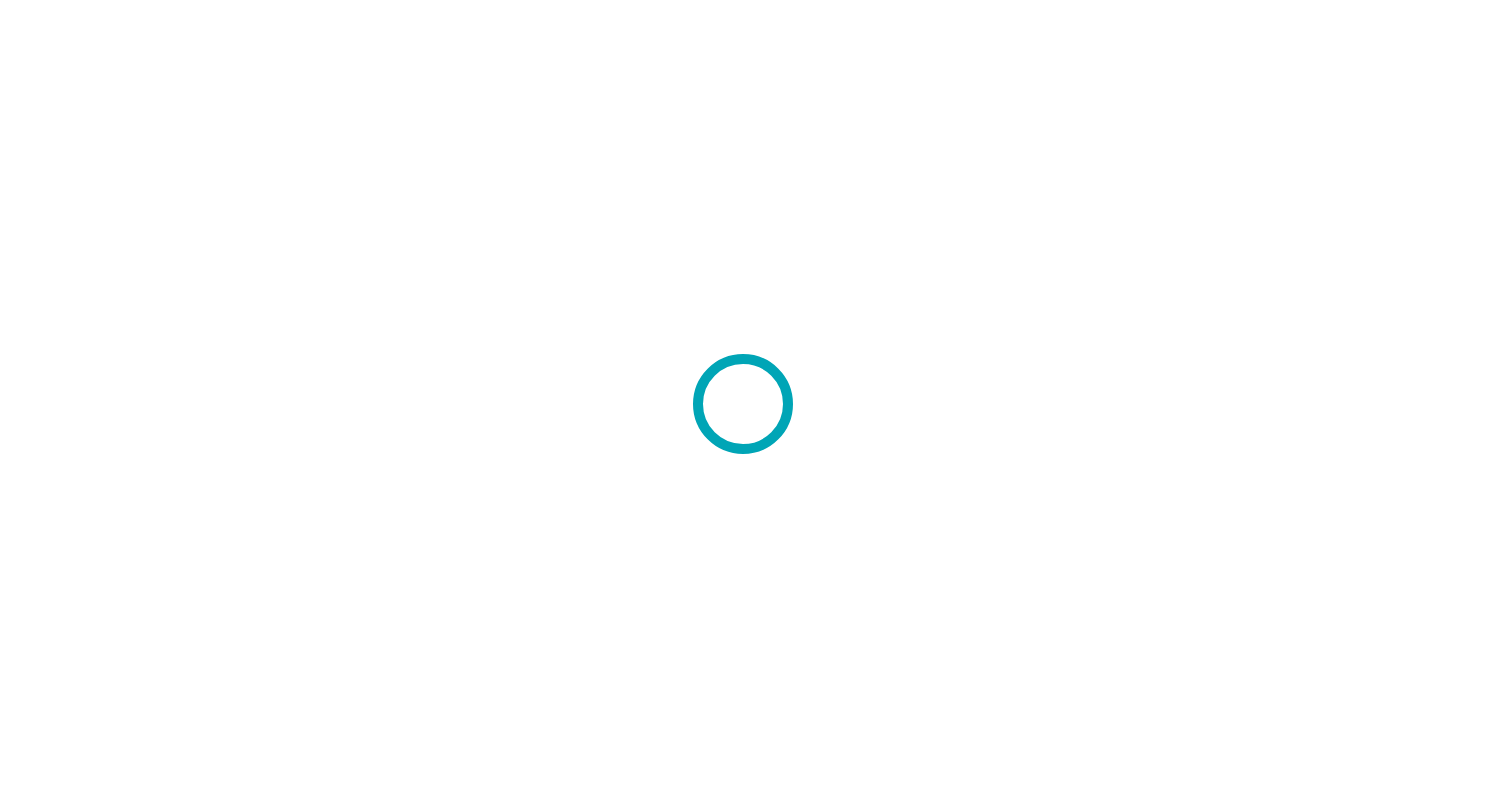 scroll, scrollTop: 0, scrollLeft: 0, axis: both 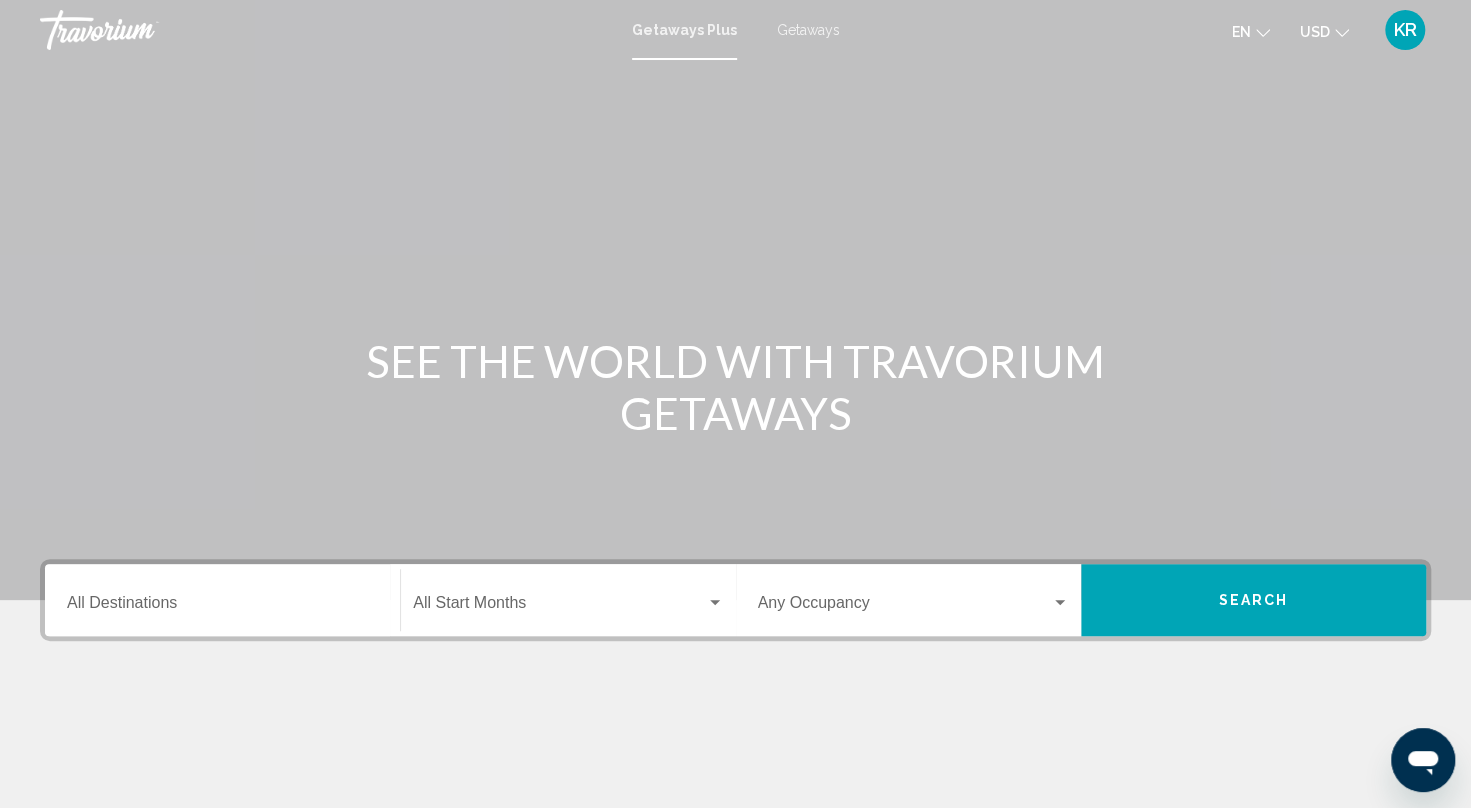click on "Getaways" at bounding box center [808, 30] 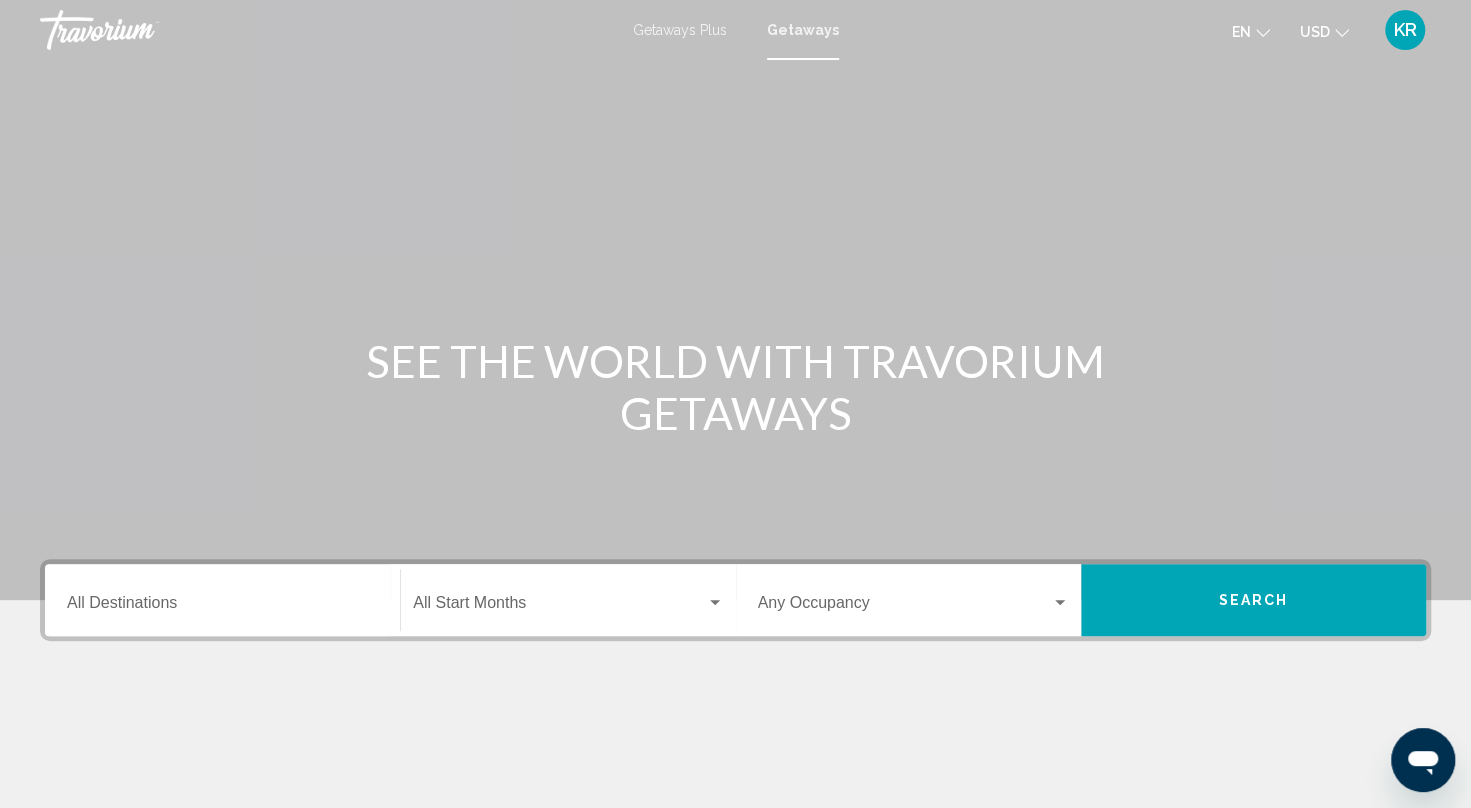 click on "Destination All Destinations" at bounding box center (222, 607) 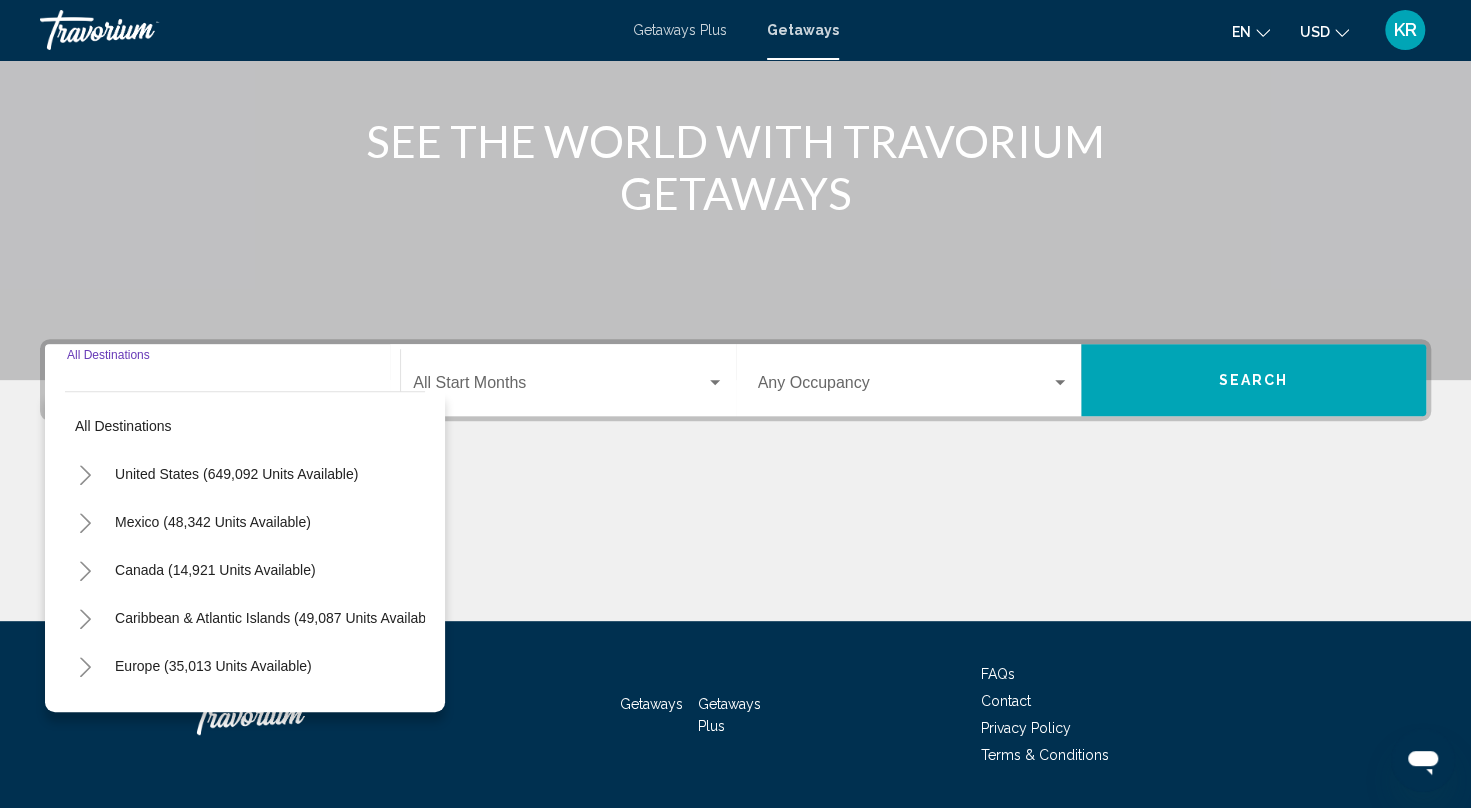 scroll, scrollTop: 277, scrollLeft: 0, axis: vertical 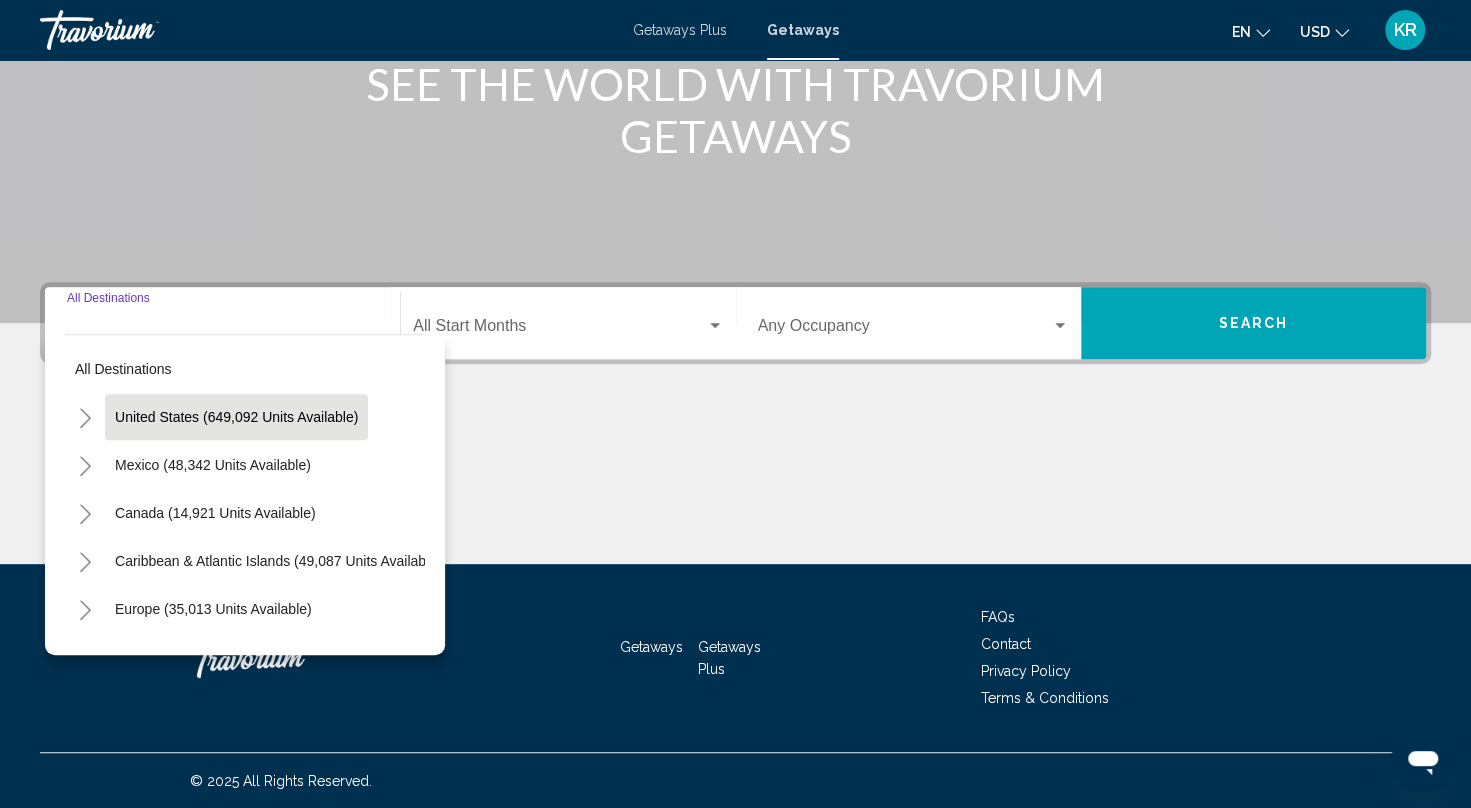 click on "United States (649,092 units available)" at bounding box center (213, 465) 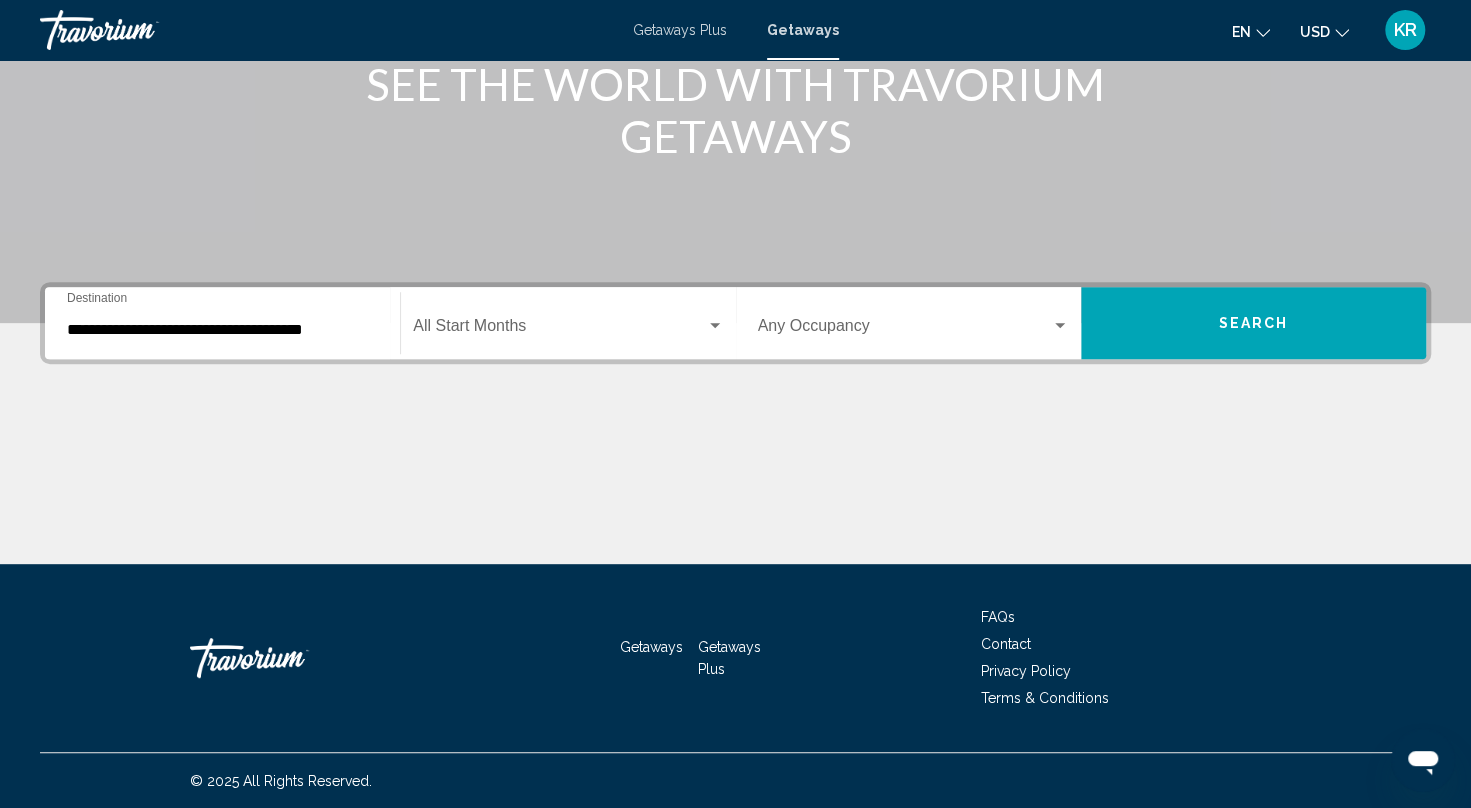 click on "**********" at bounding box center (222, 323) 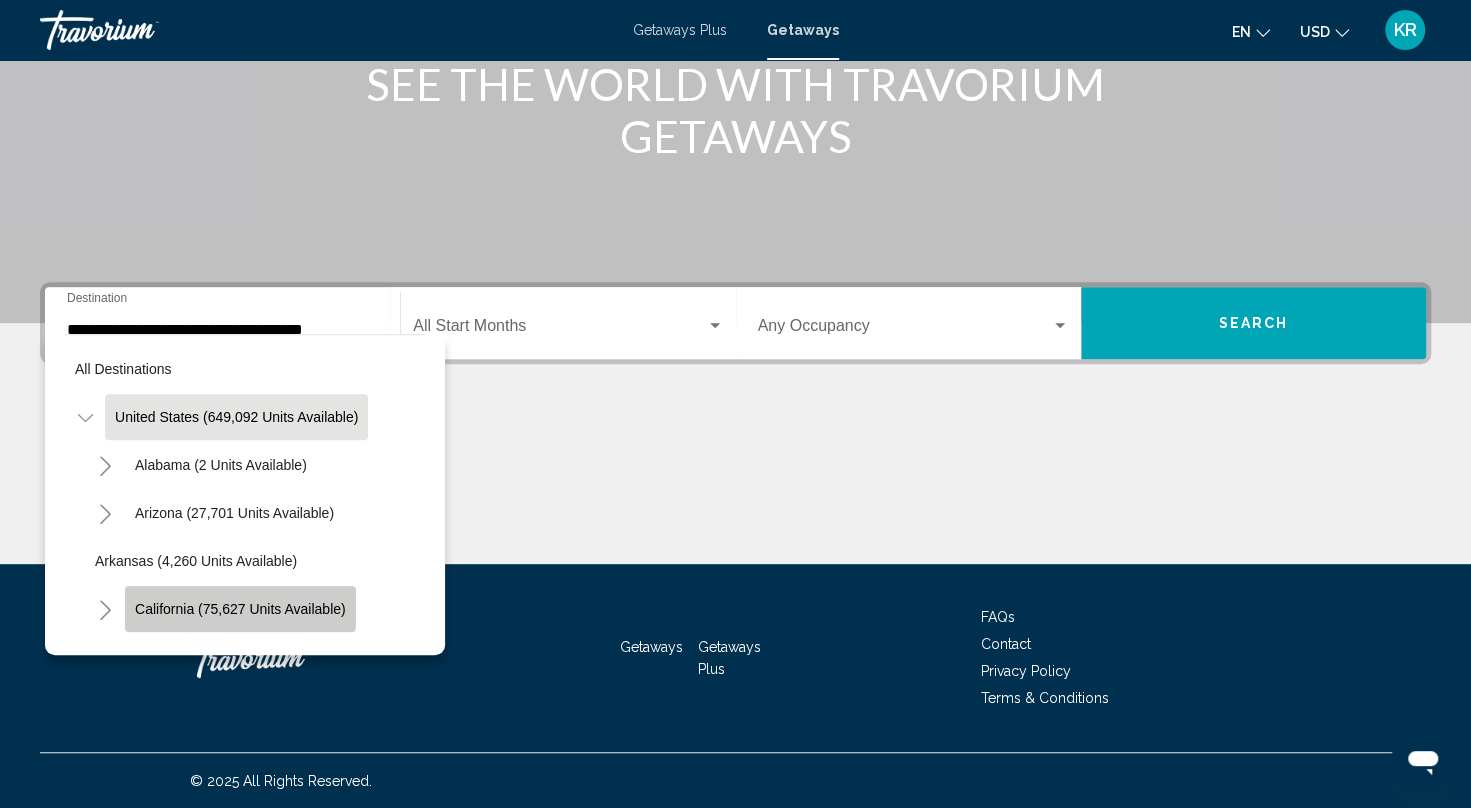 click on "California (75,627 units available)" 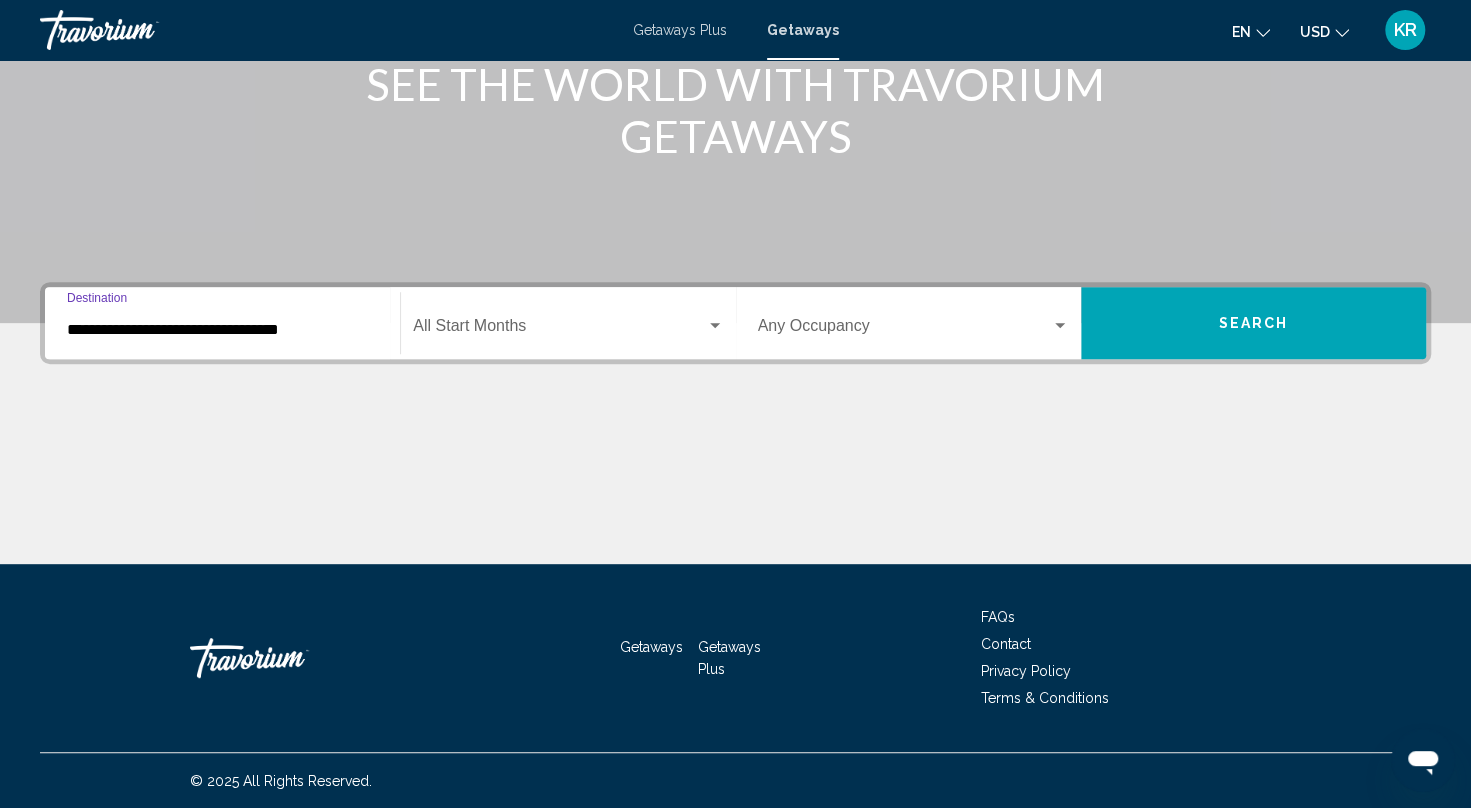 click on "**********" at bounding box center (222, 330) 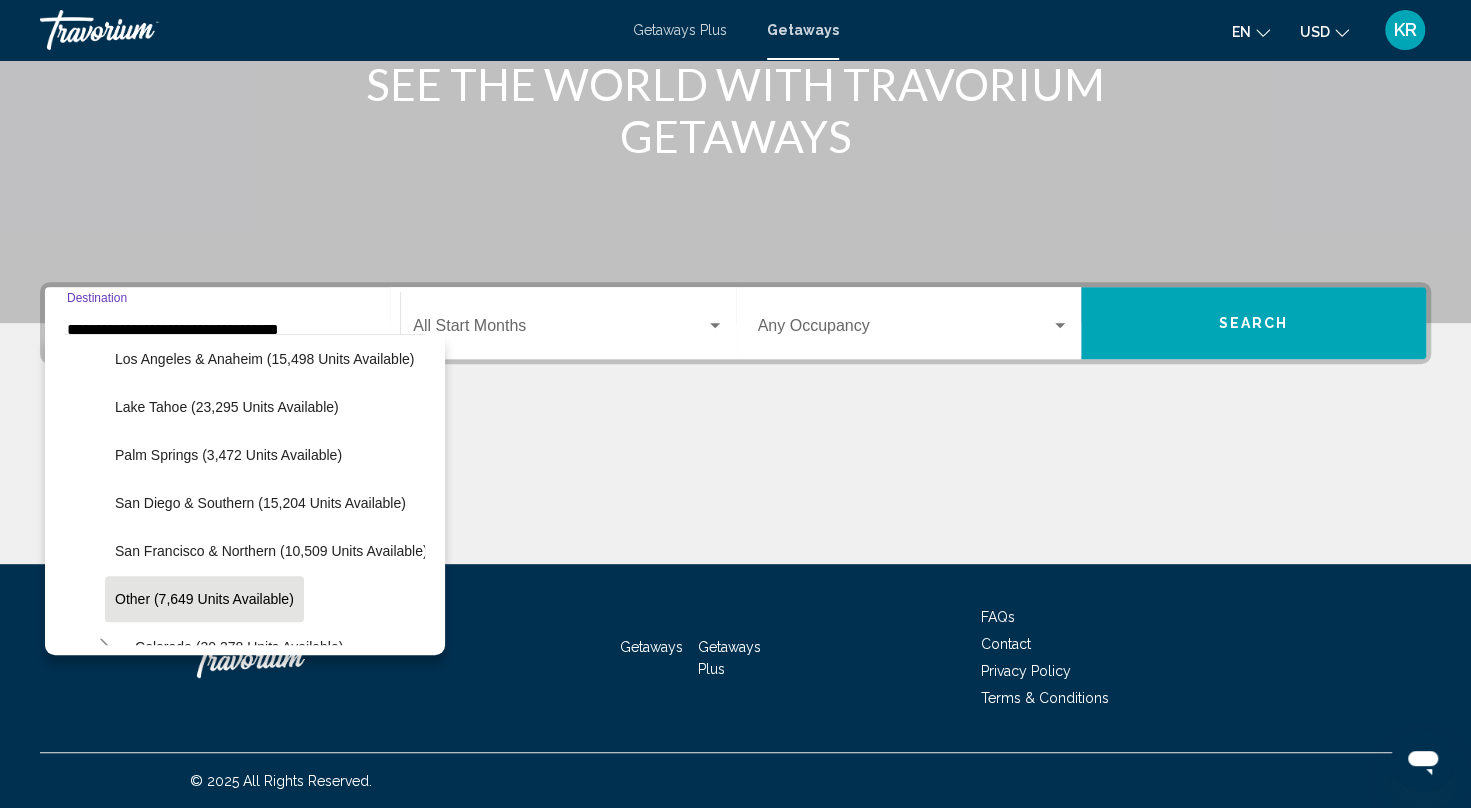scroll, scrollTop: 326, scrollLeft: 0, axis: vertical 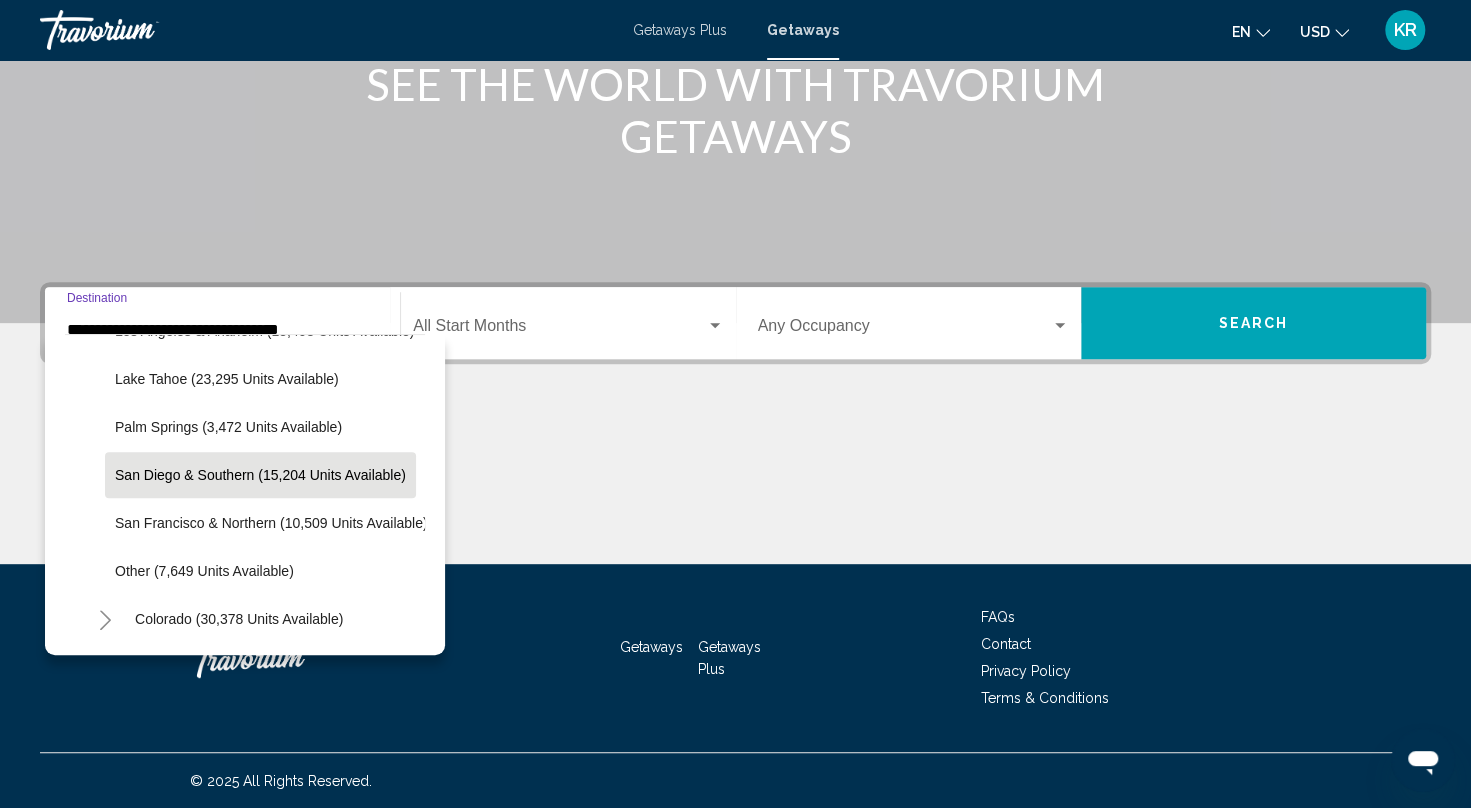 click on "San Diego & Southern (15,204 units available)" 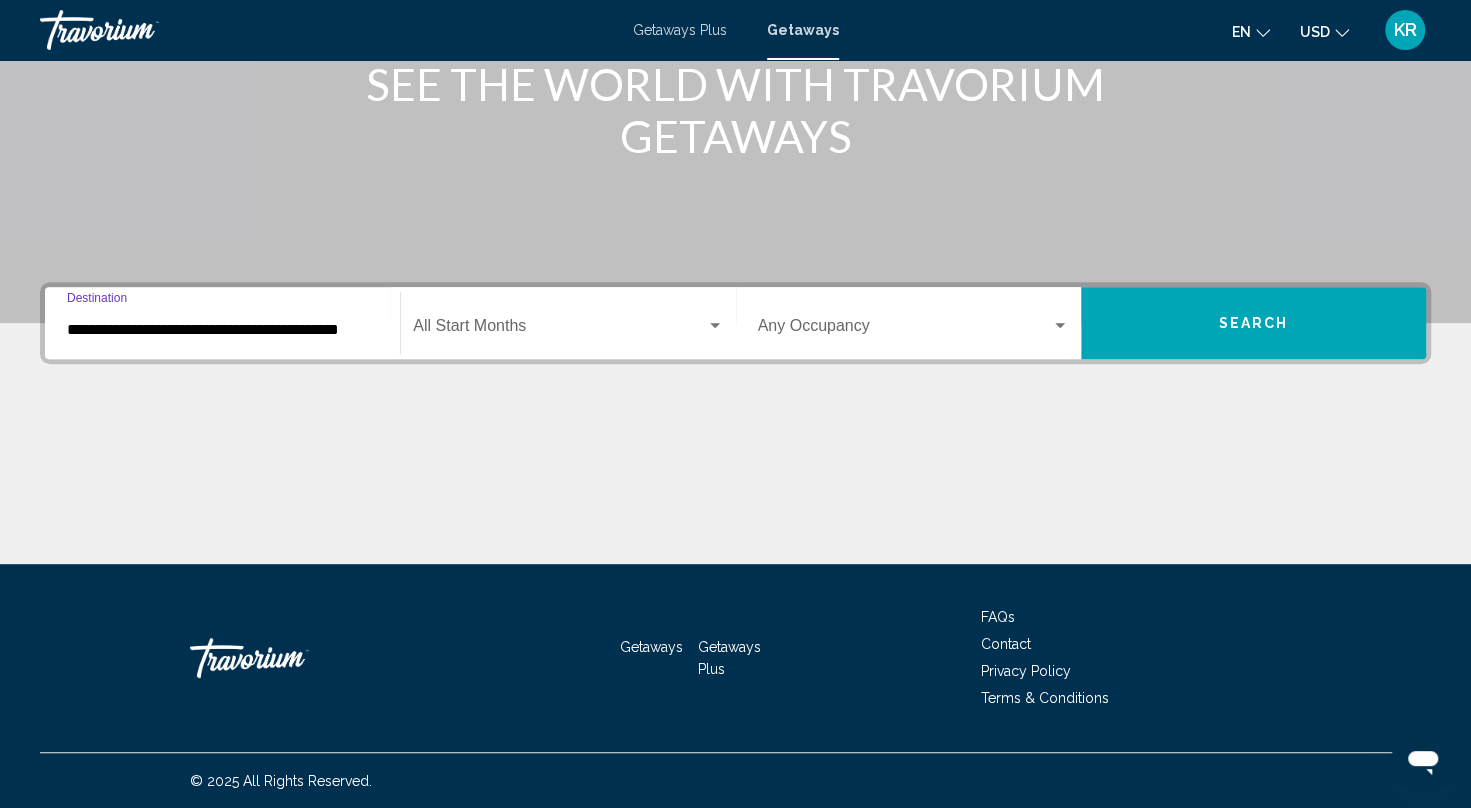 click at bounding box center (559, 330) 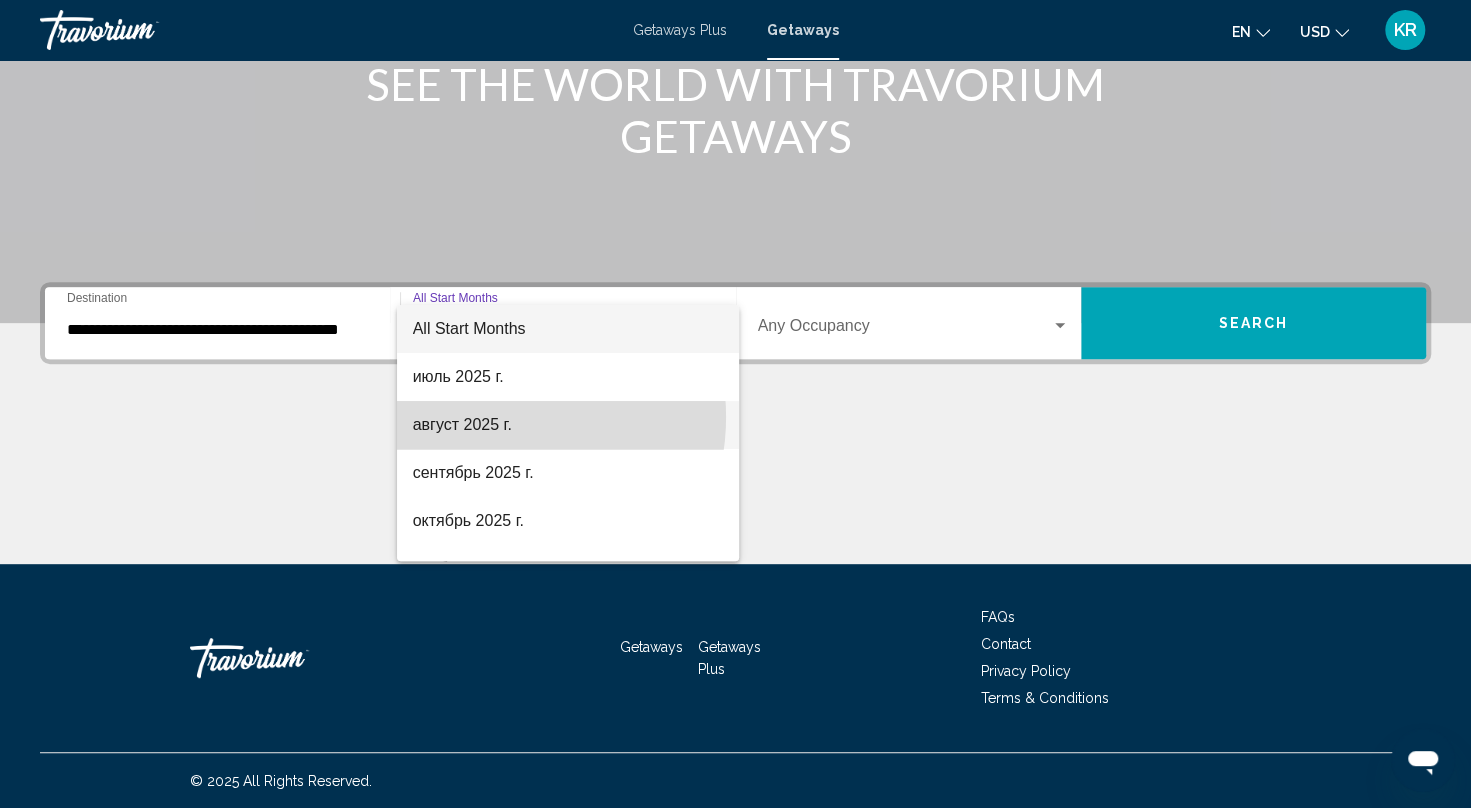 click on "август 2025 г." at bounding box center [568, 425] 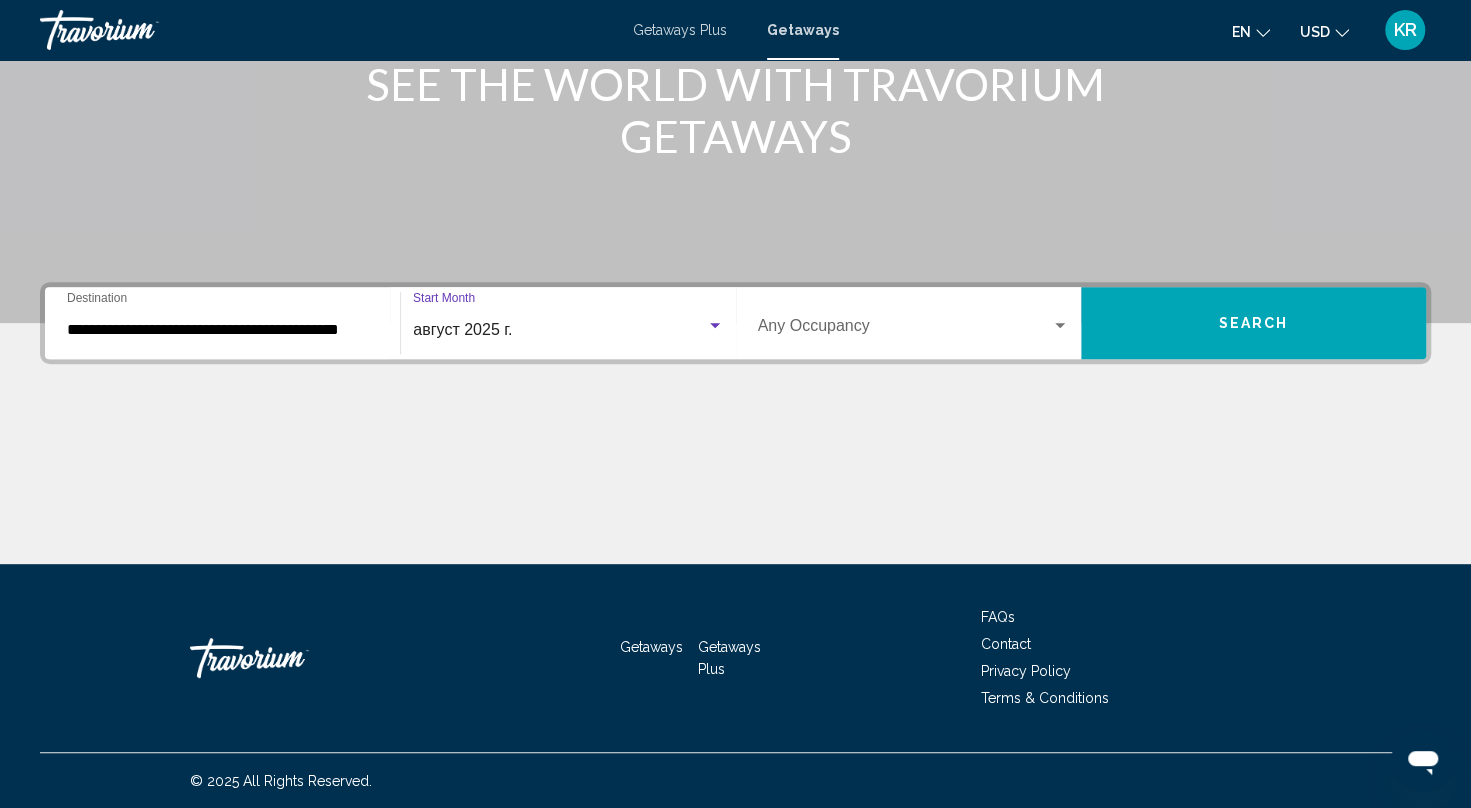 click at bounding box center [904, 330] 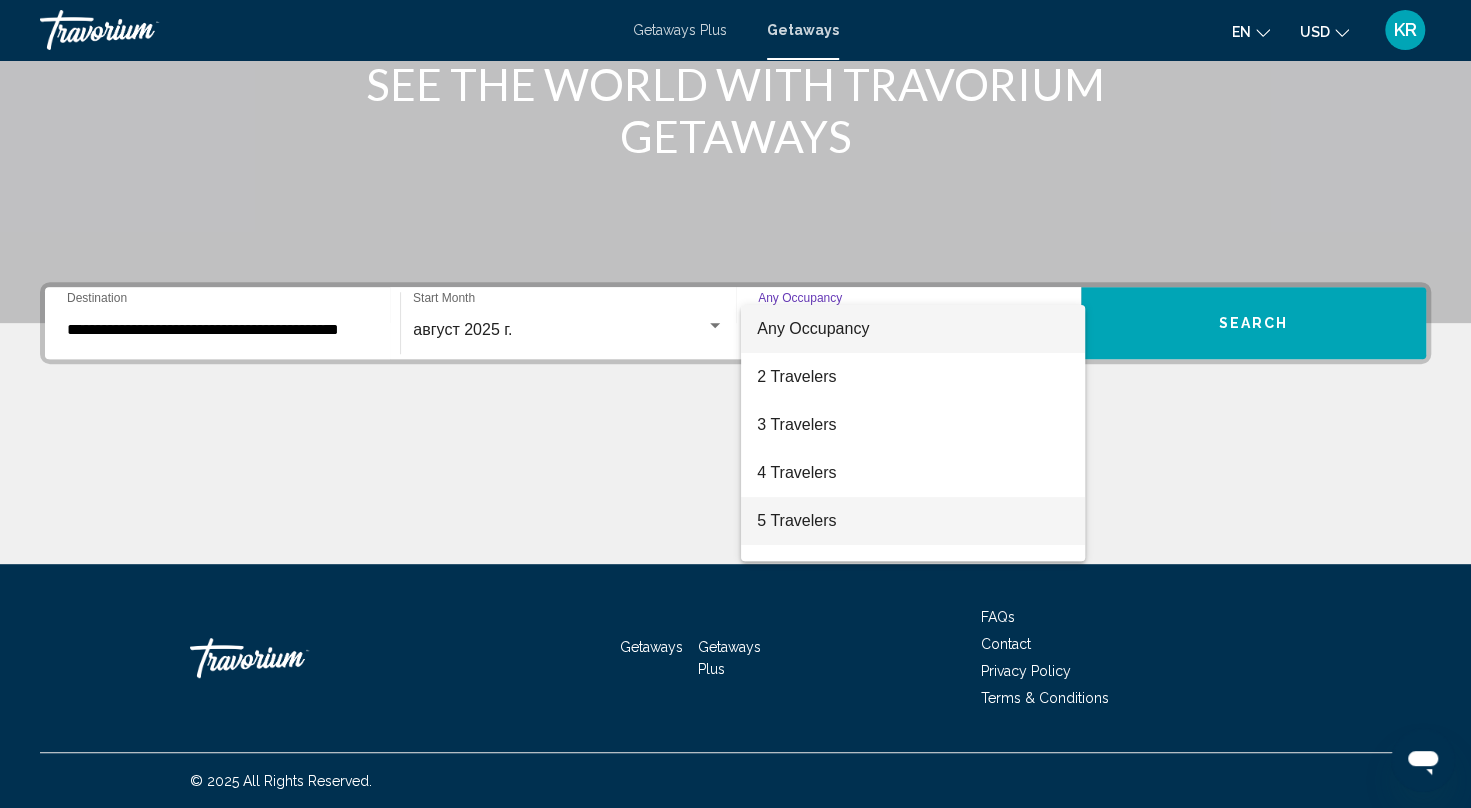 click on "5 Travelers" at bounding box center [912, 521] 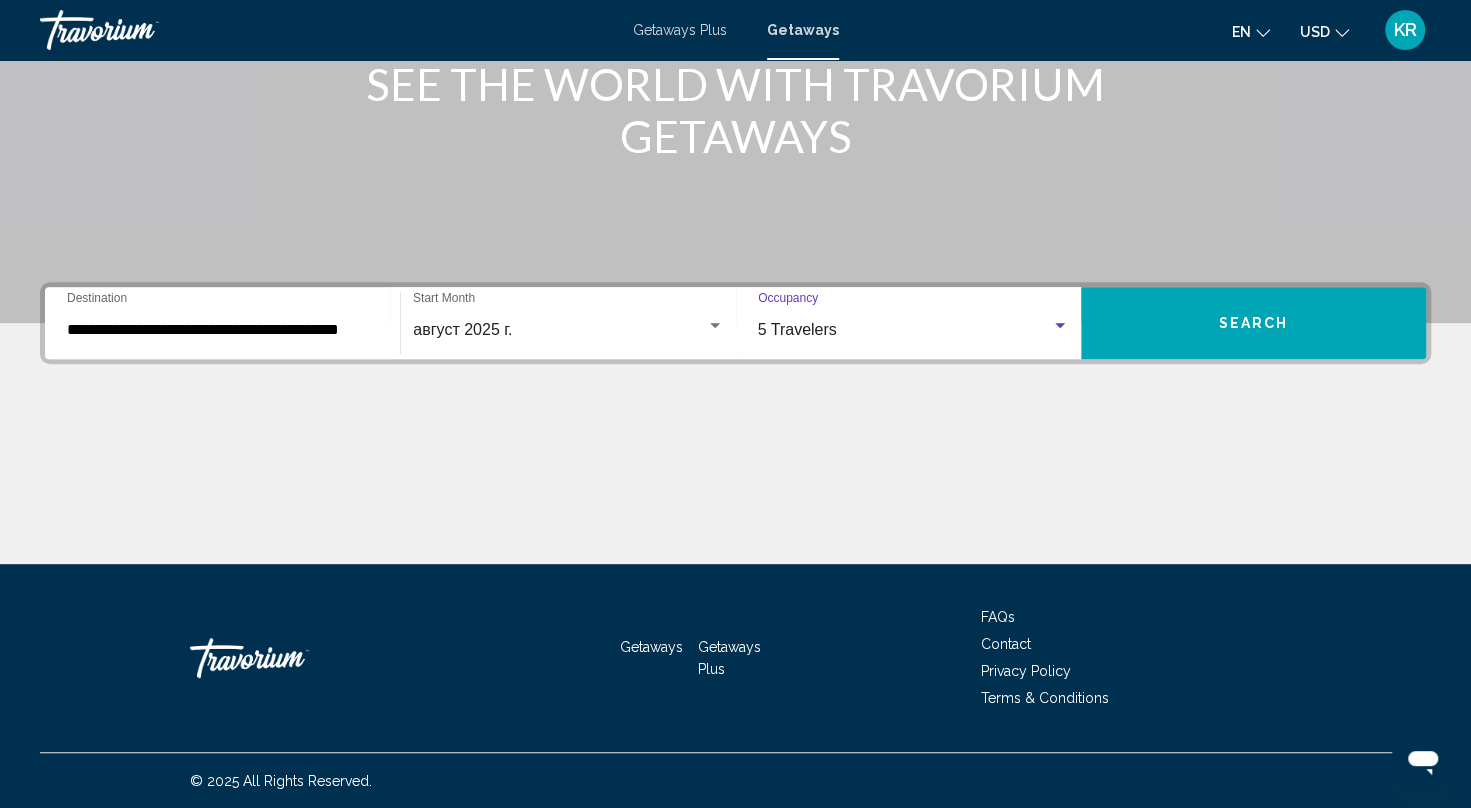 click on "Search" at bounding box center (1253, 323) 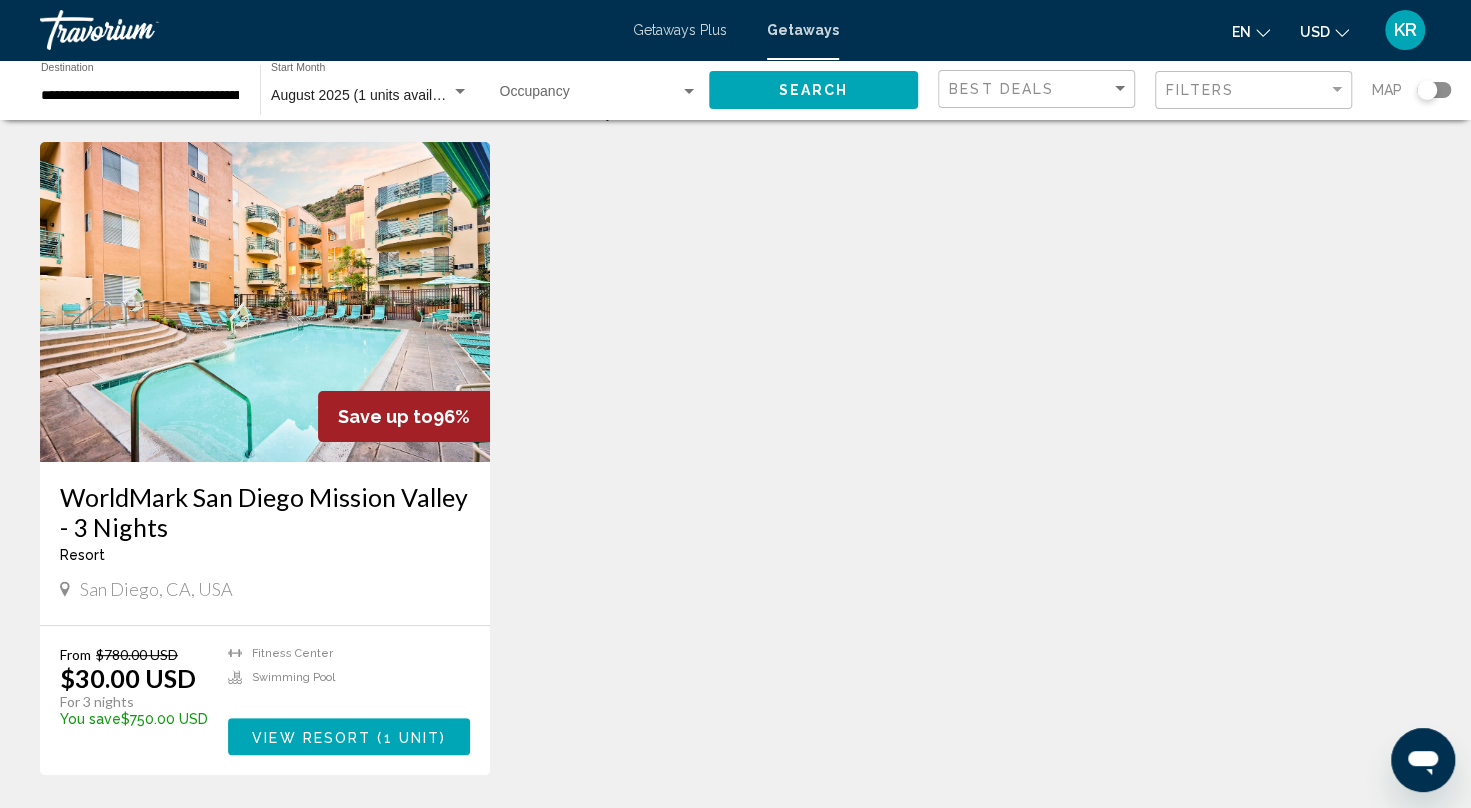 scroll, scrollTop: 100, scrollLeft: 0, axis: vertical 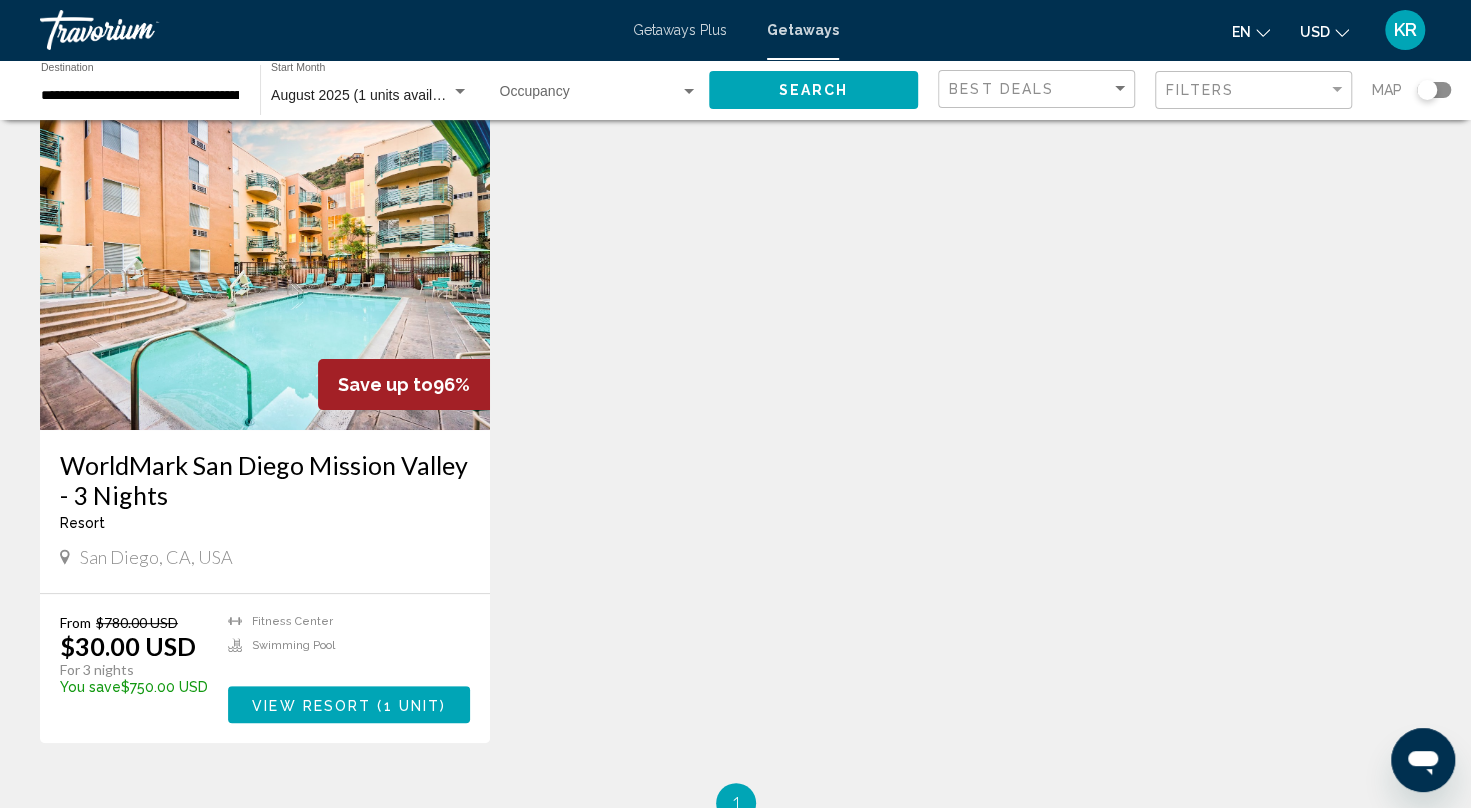 click on "View Resort" at bounding box center (311, 705) 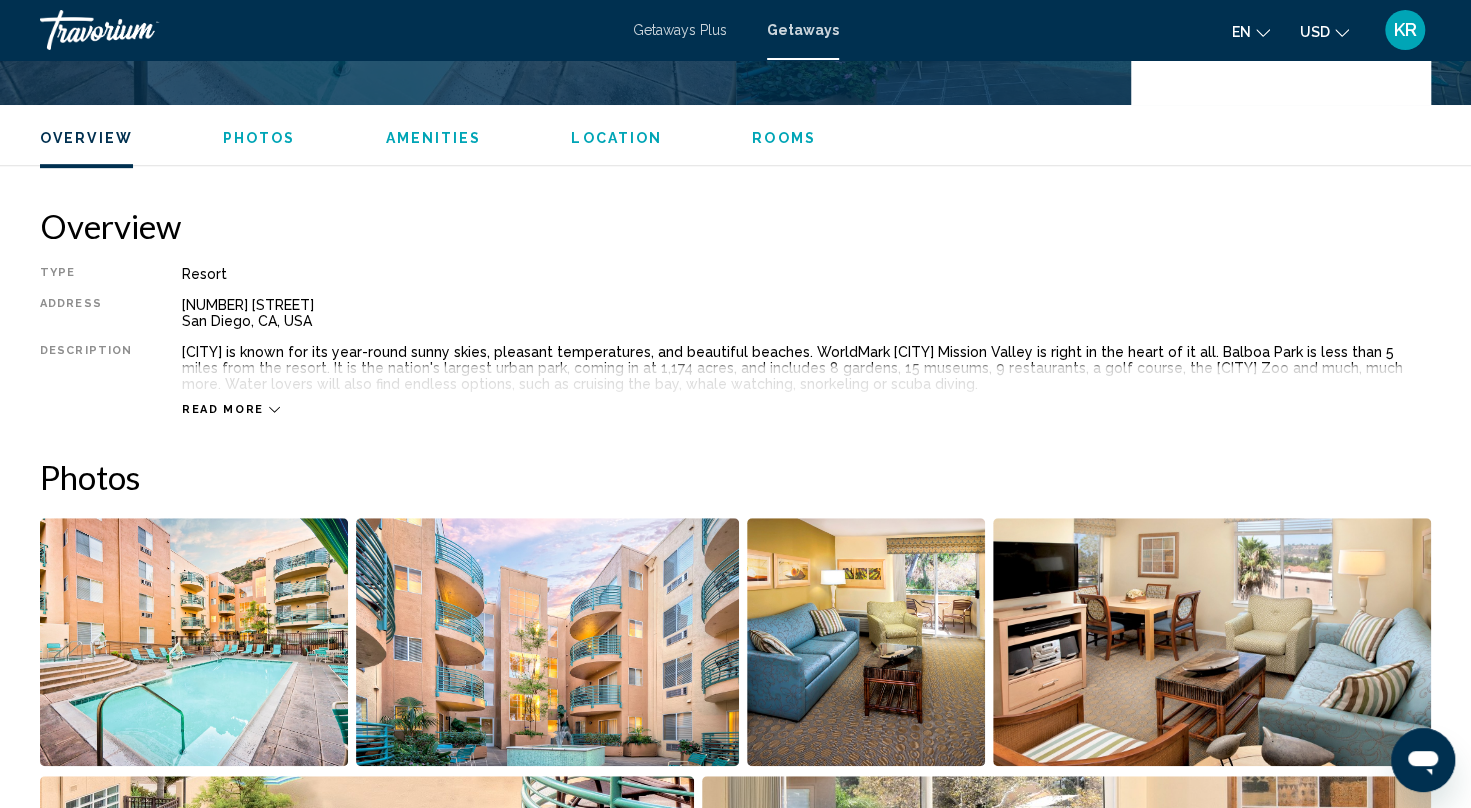scroll, scrollTop: 700, scrollLeft: 0, axis: vertical 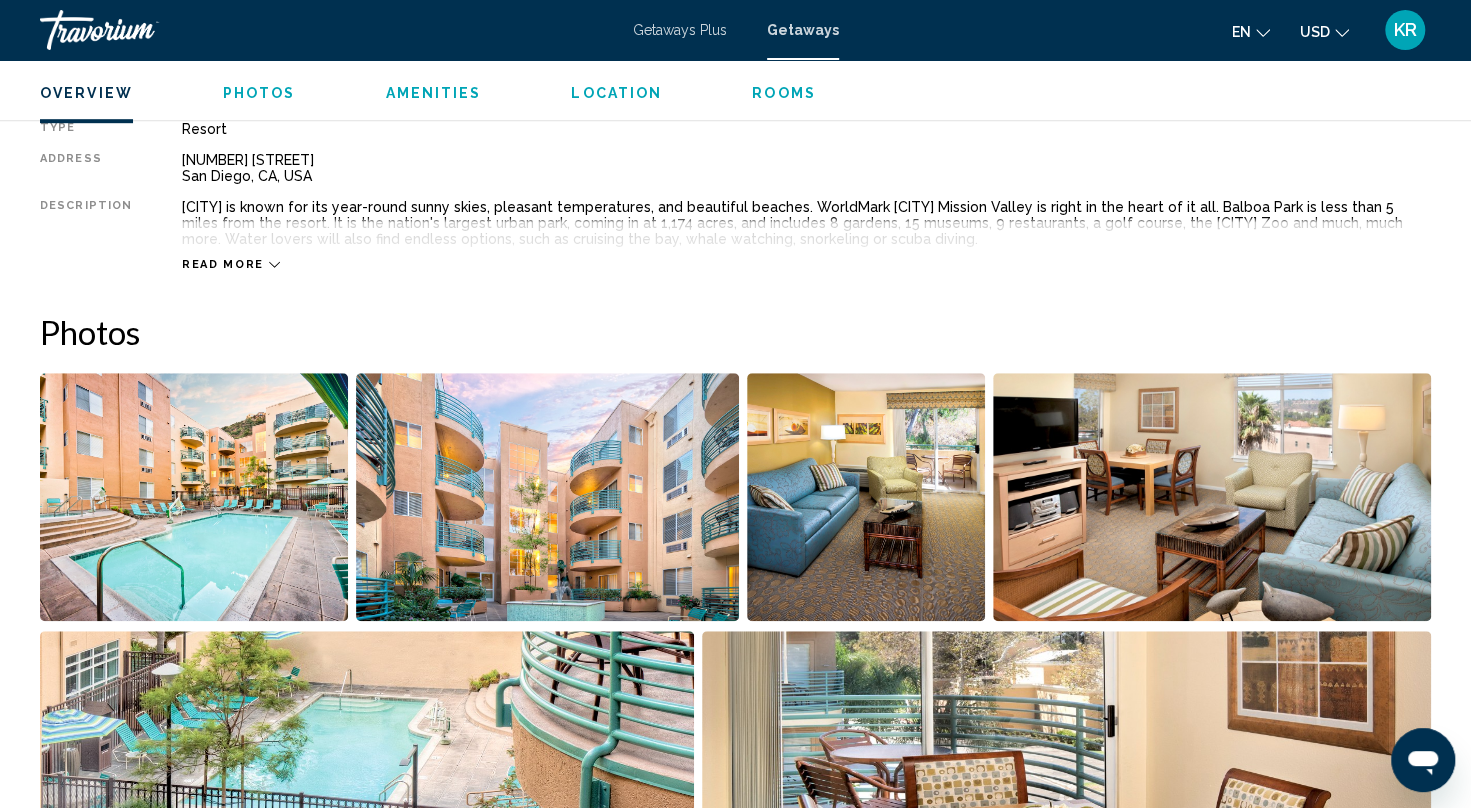 click at bounding box center [194, 497] 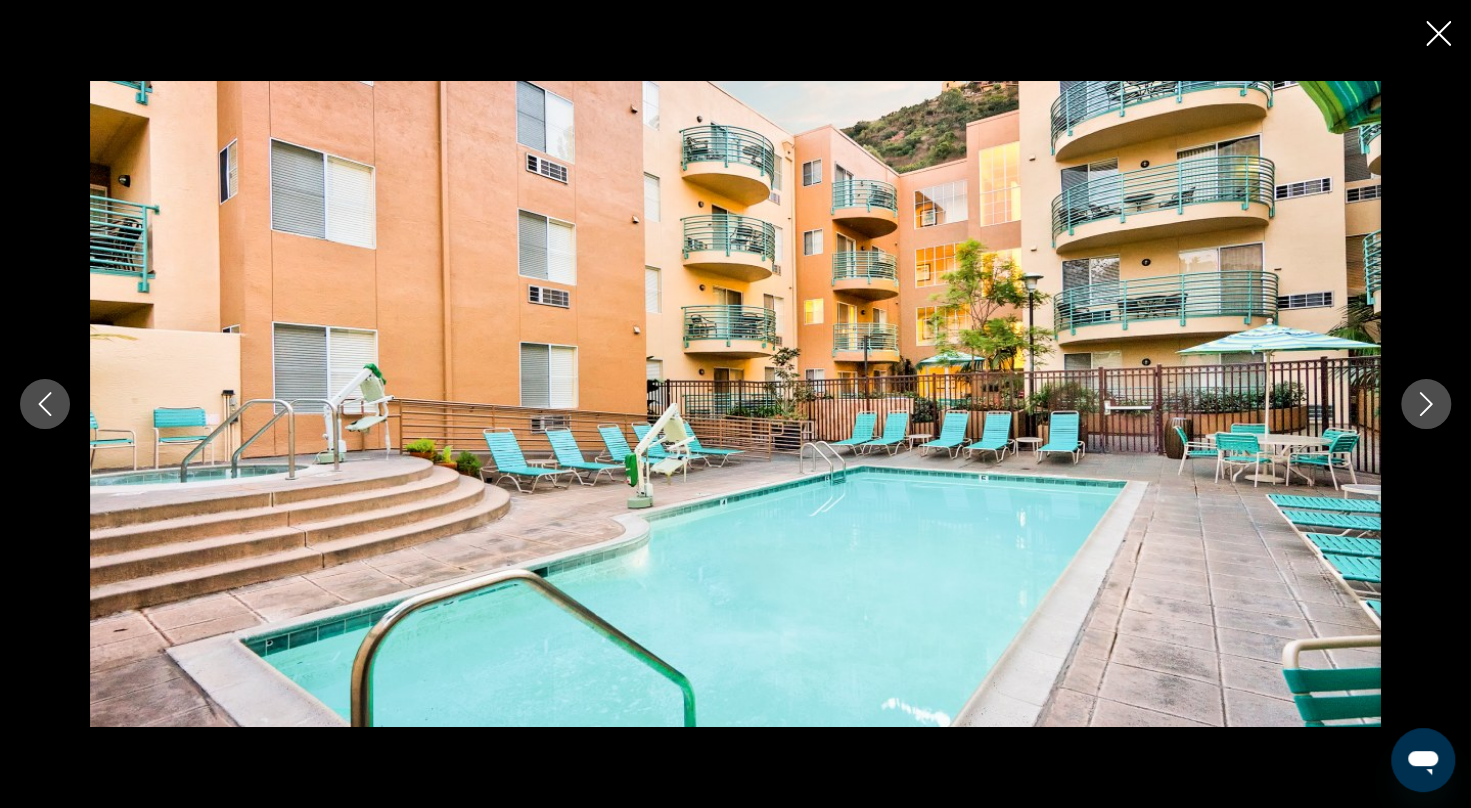 click at bounding box center (1426, 404) 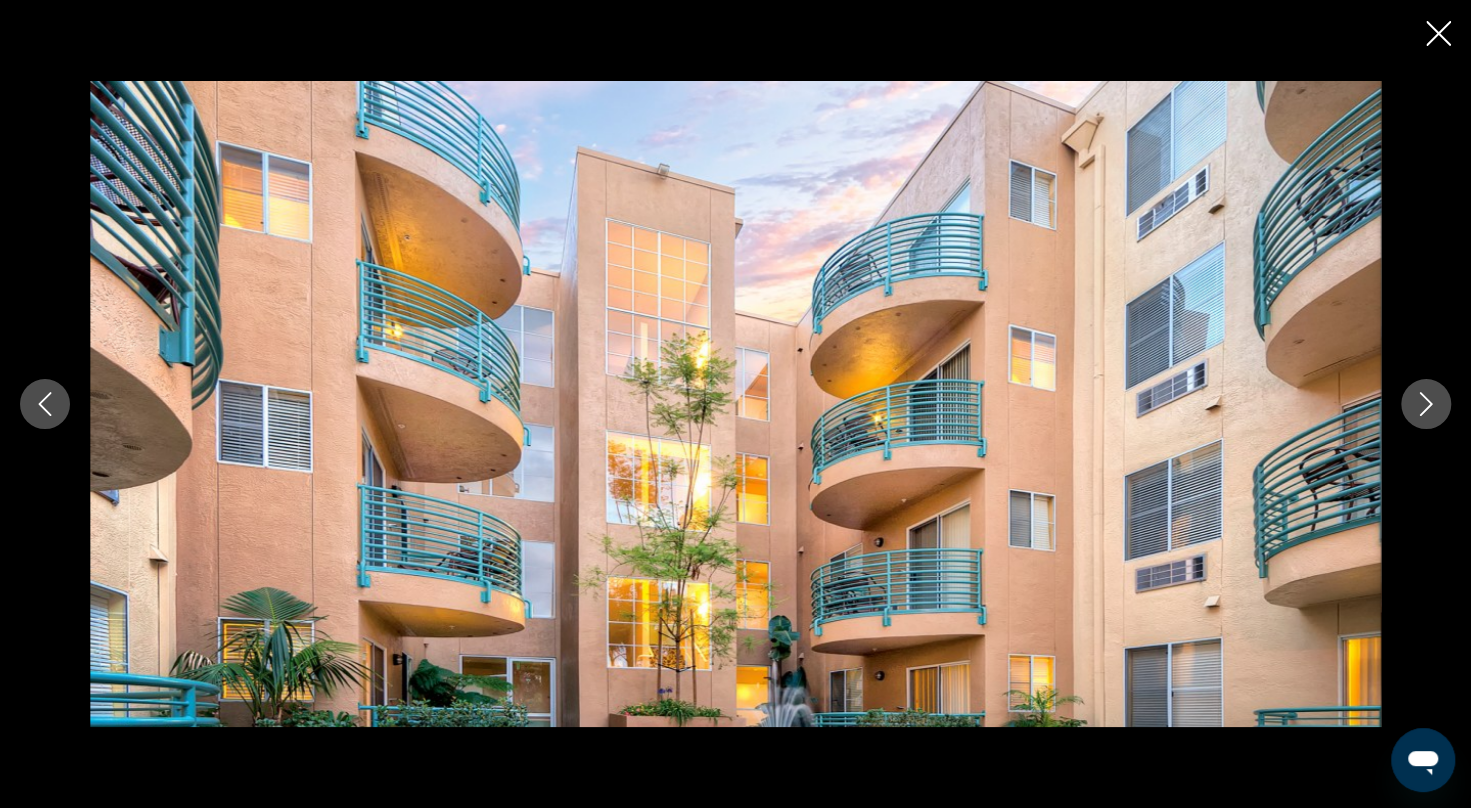 click 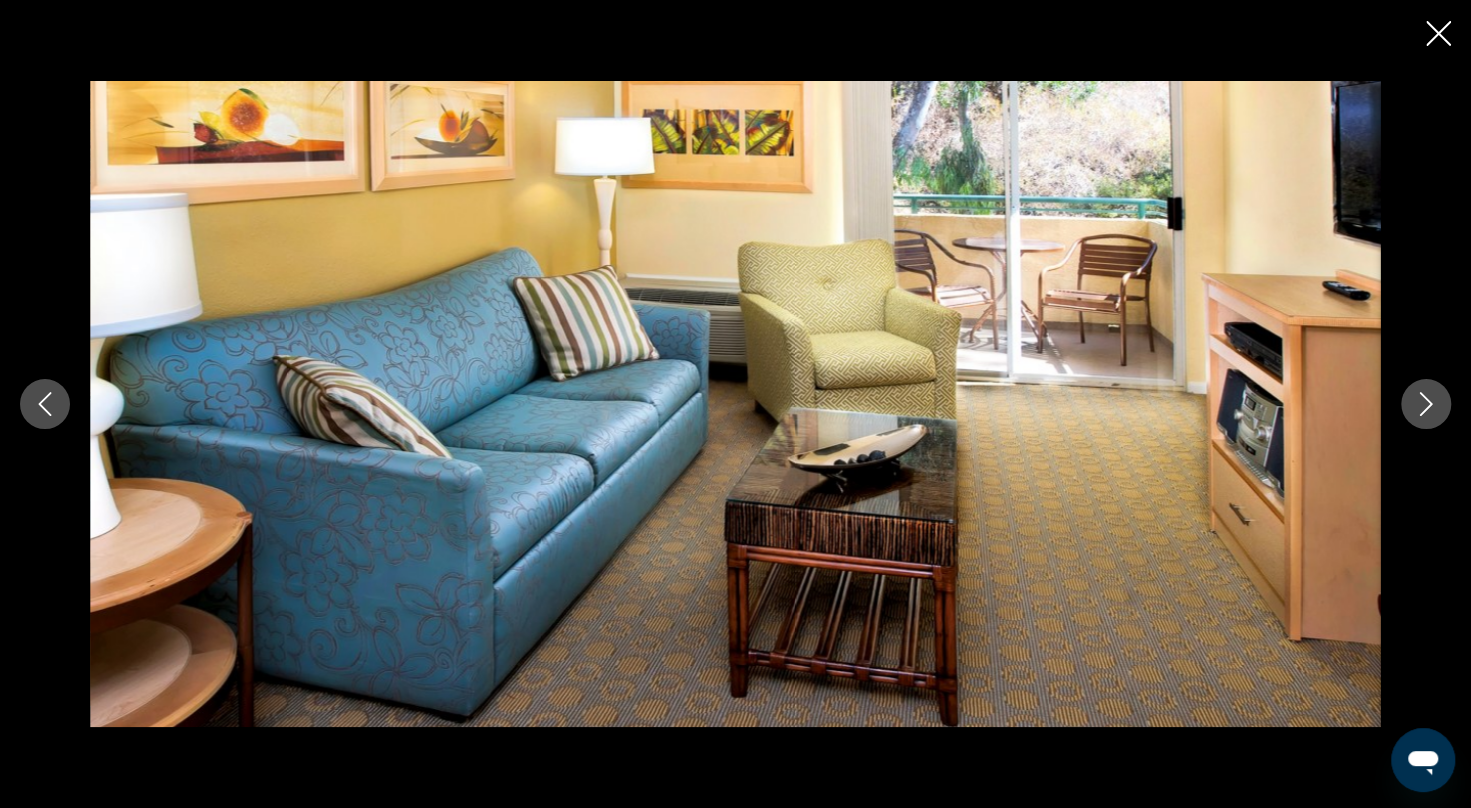 click 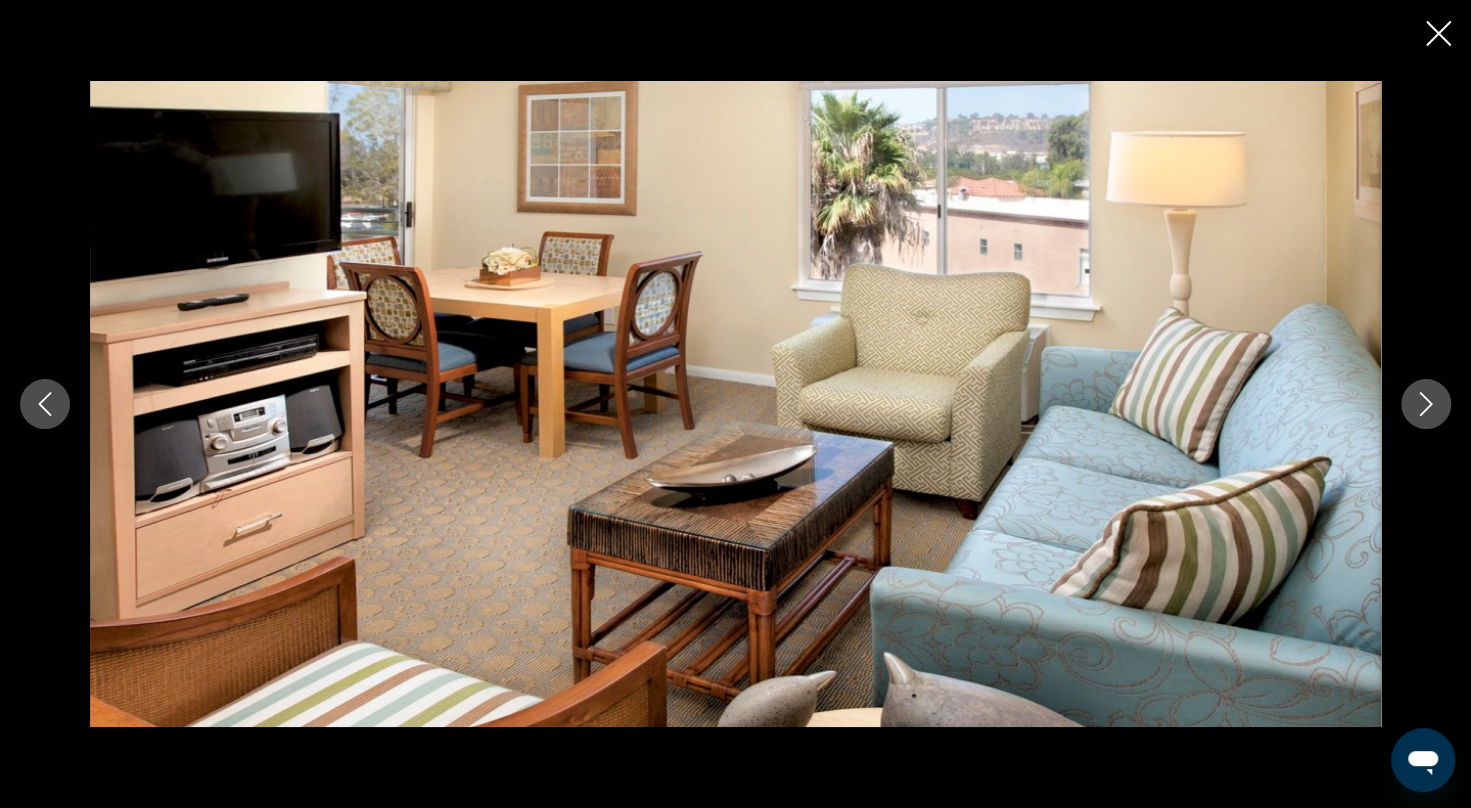 click 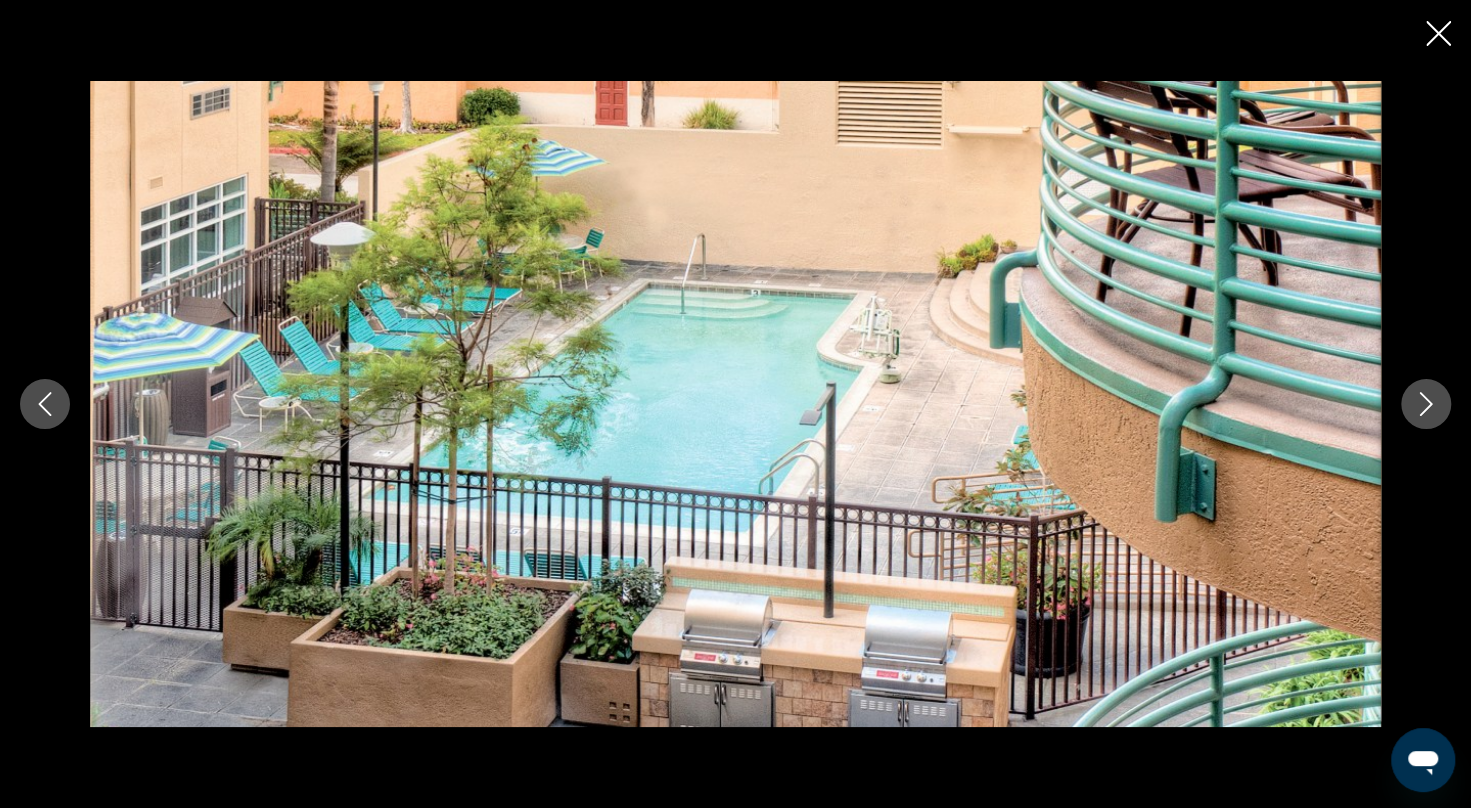 click 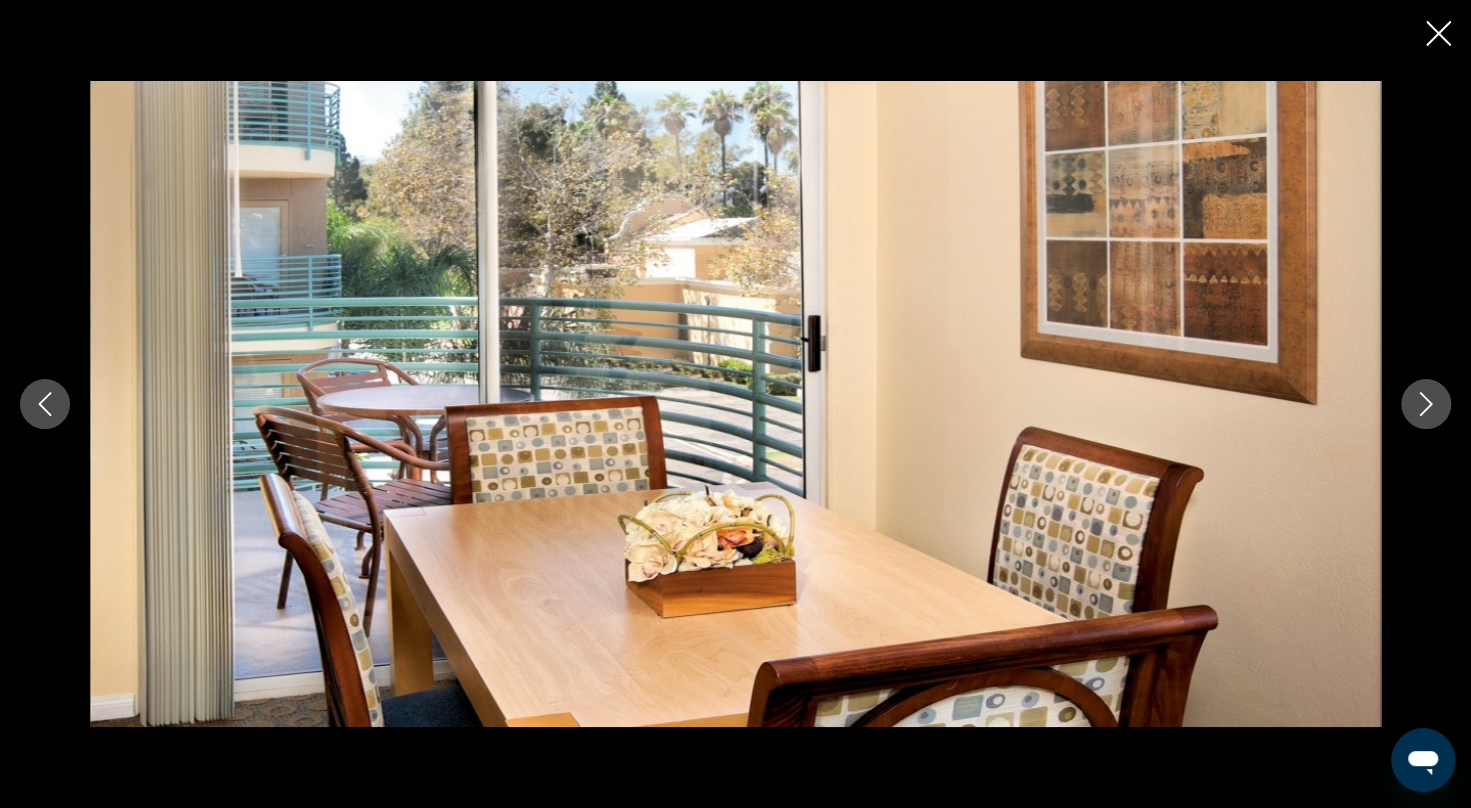 click 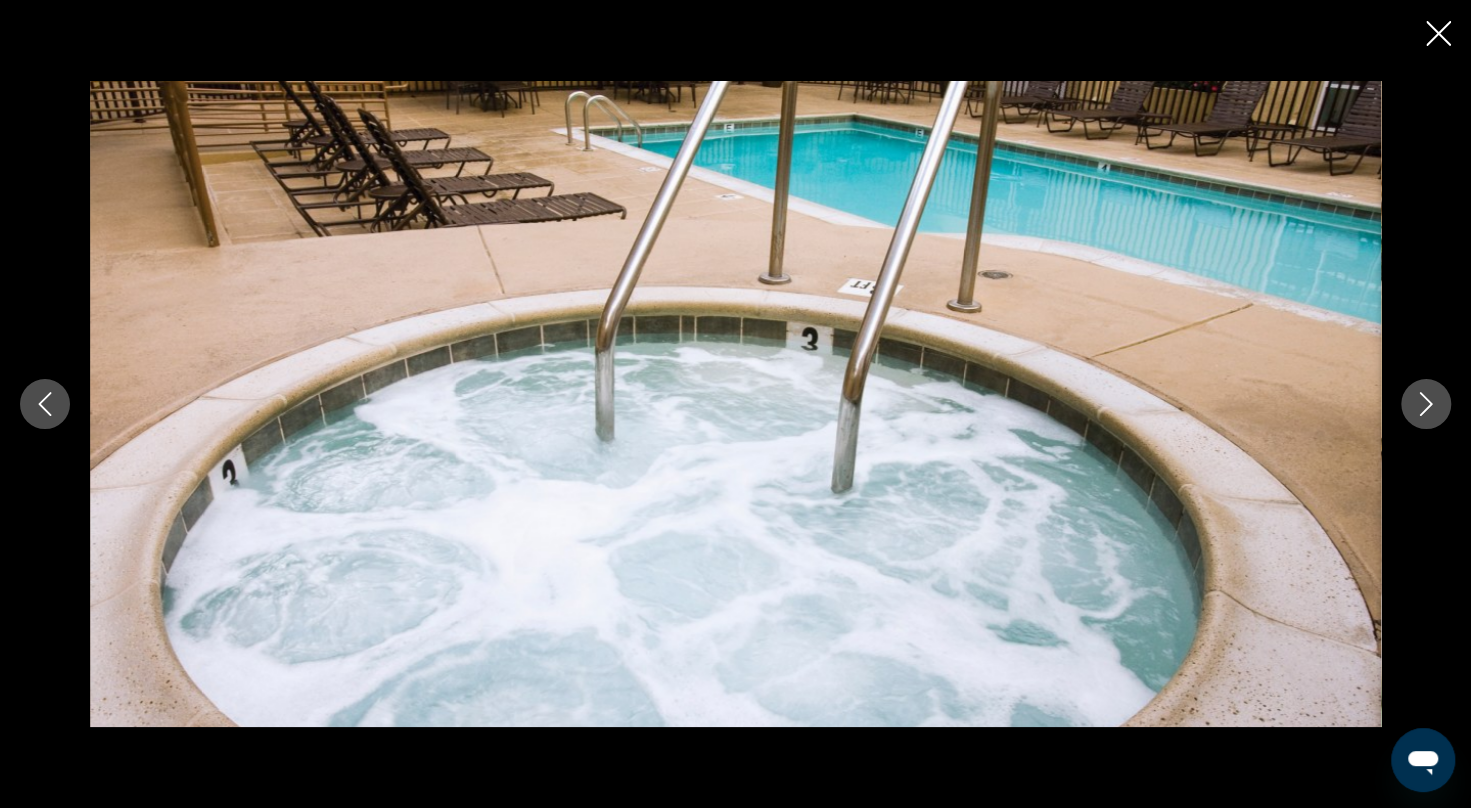 click 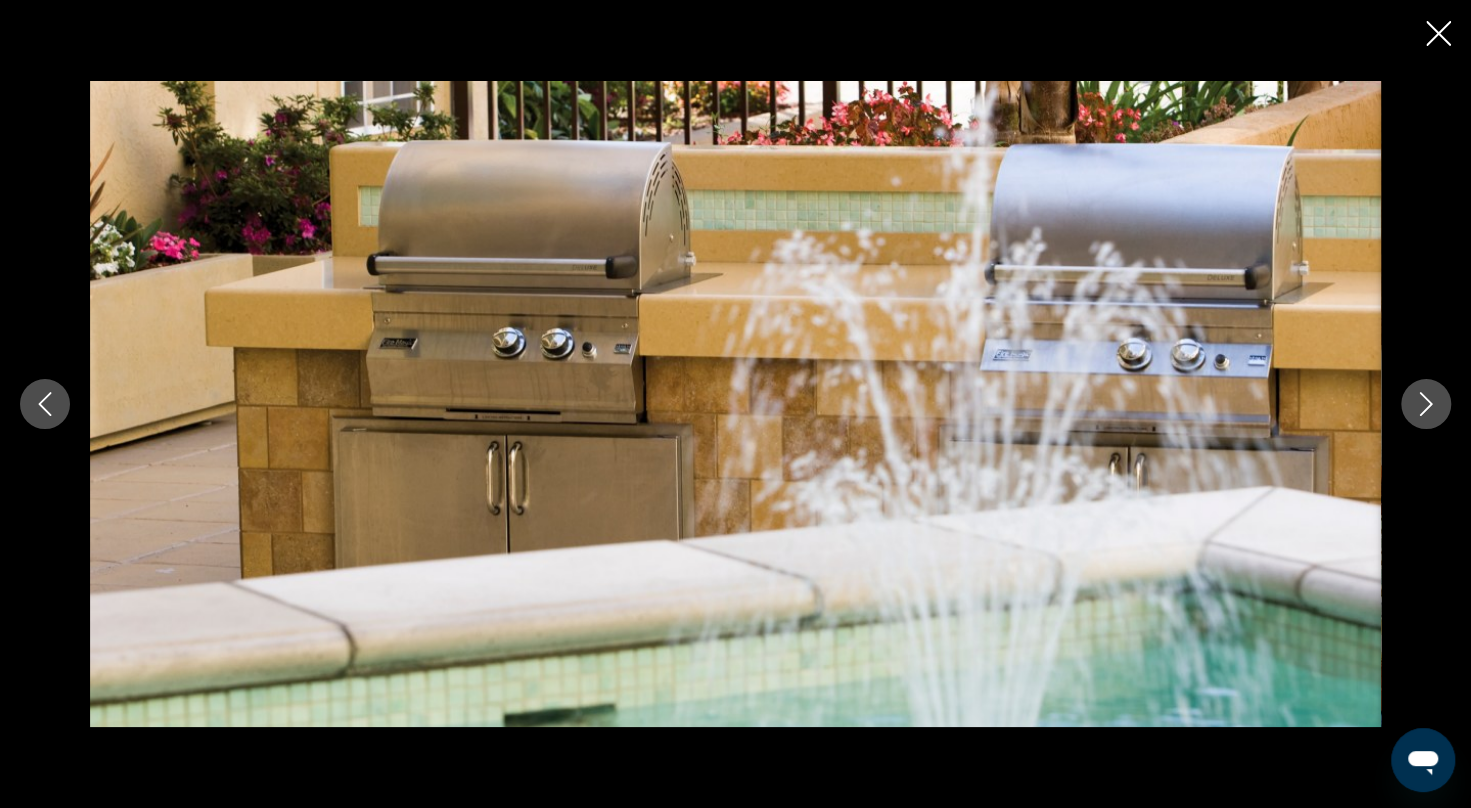 click 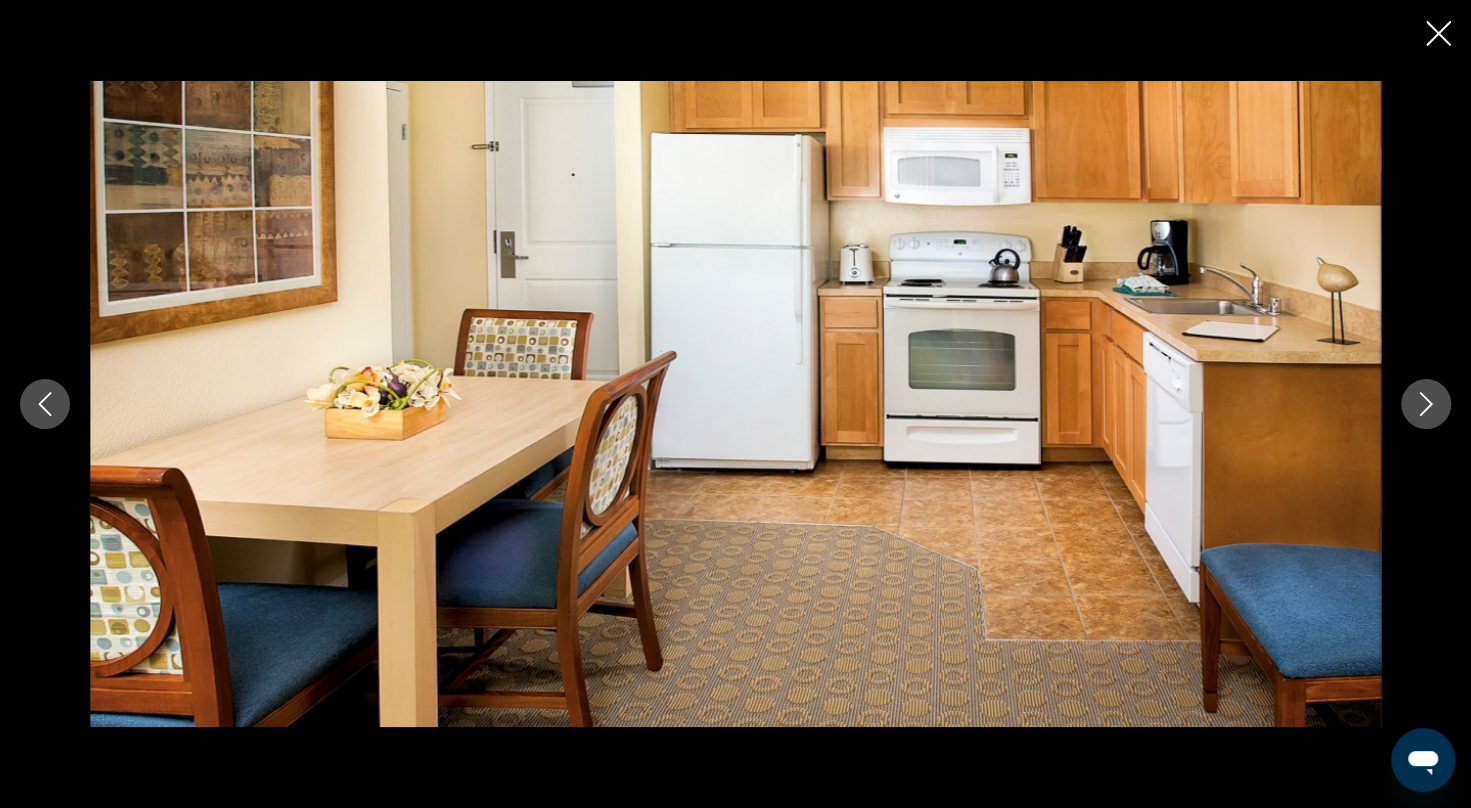 click 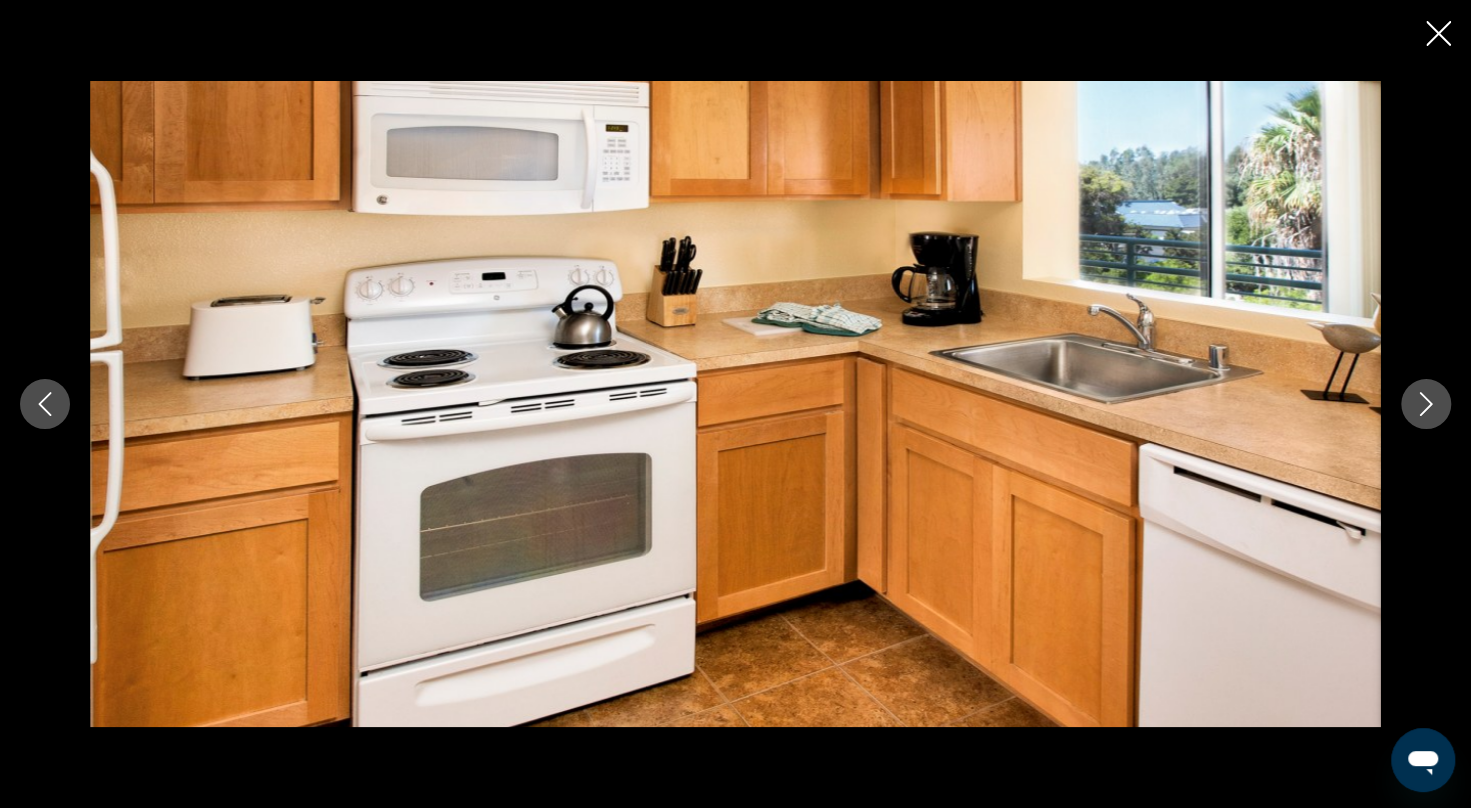 click 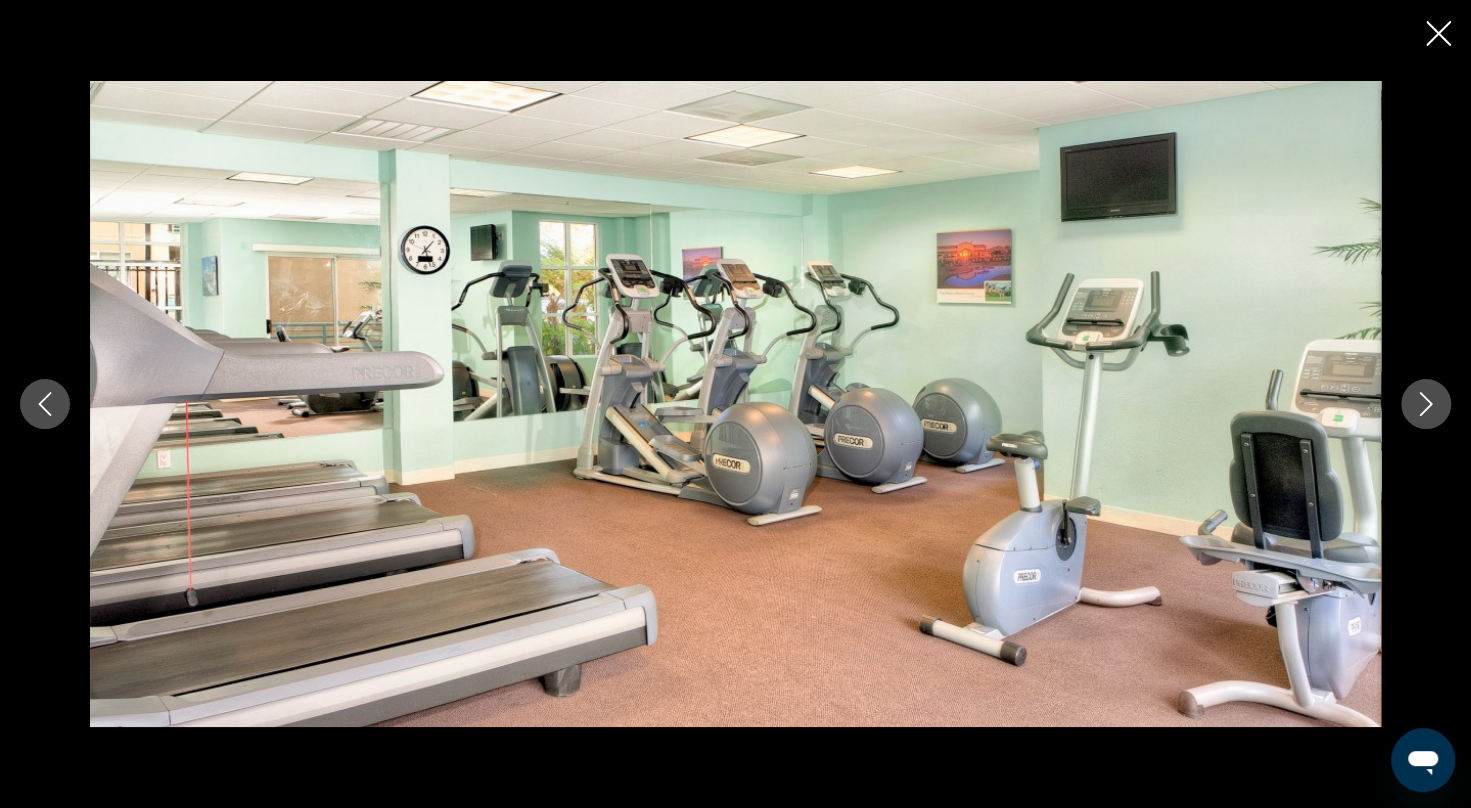 click 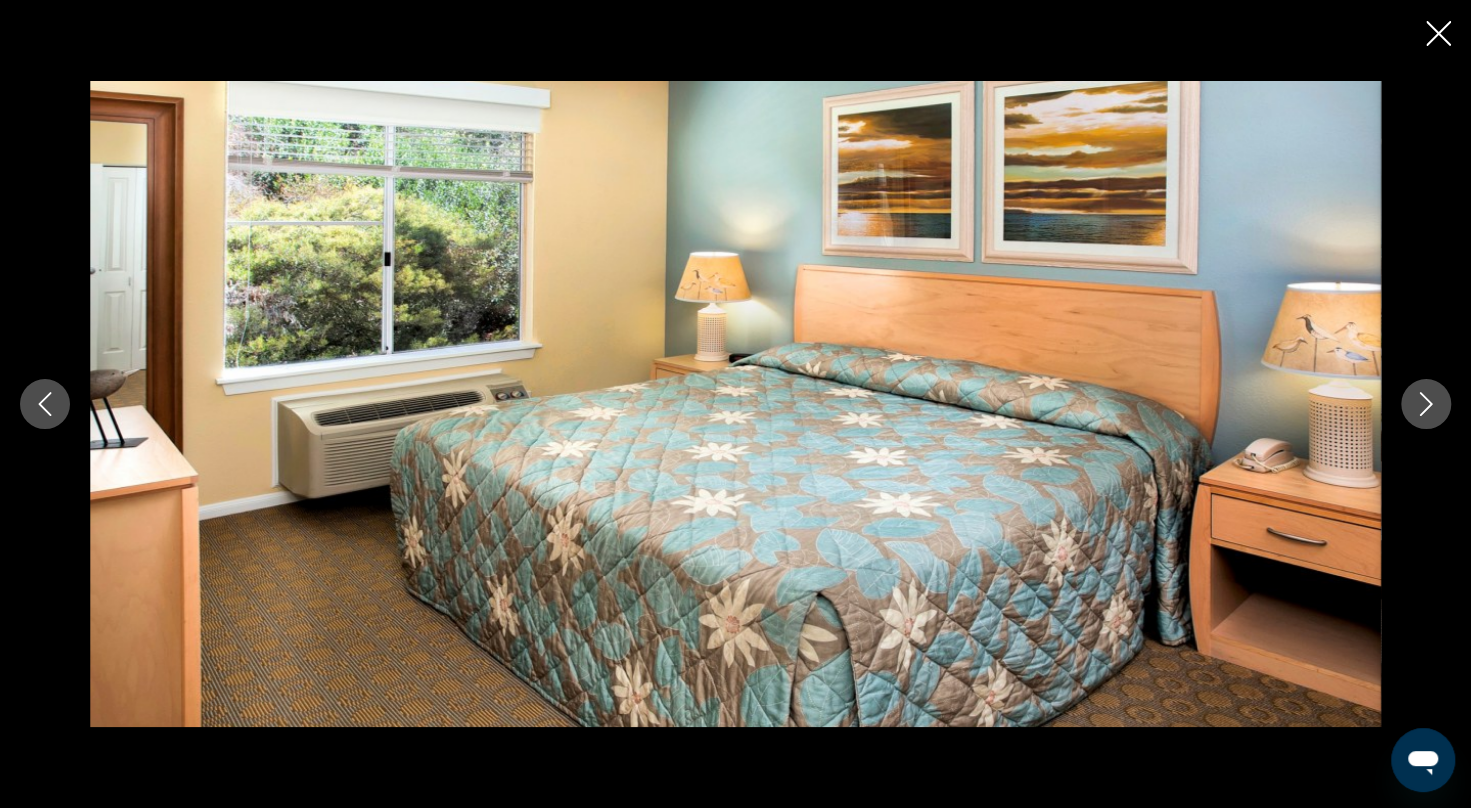 click 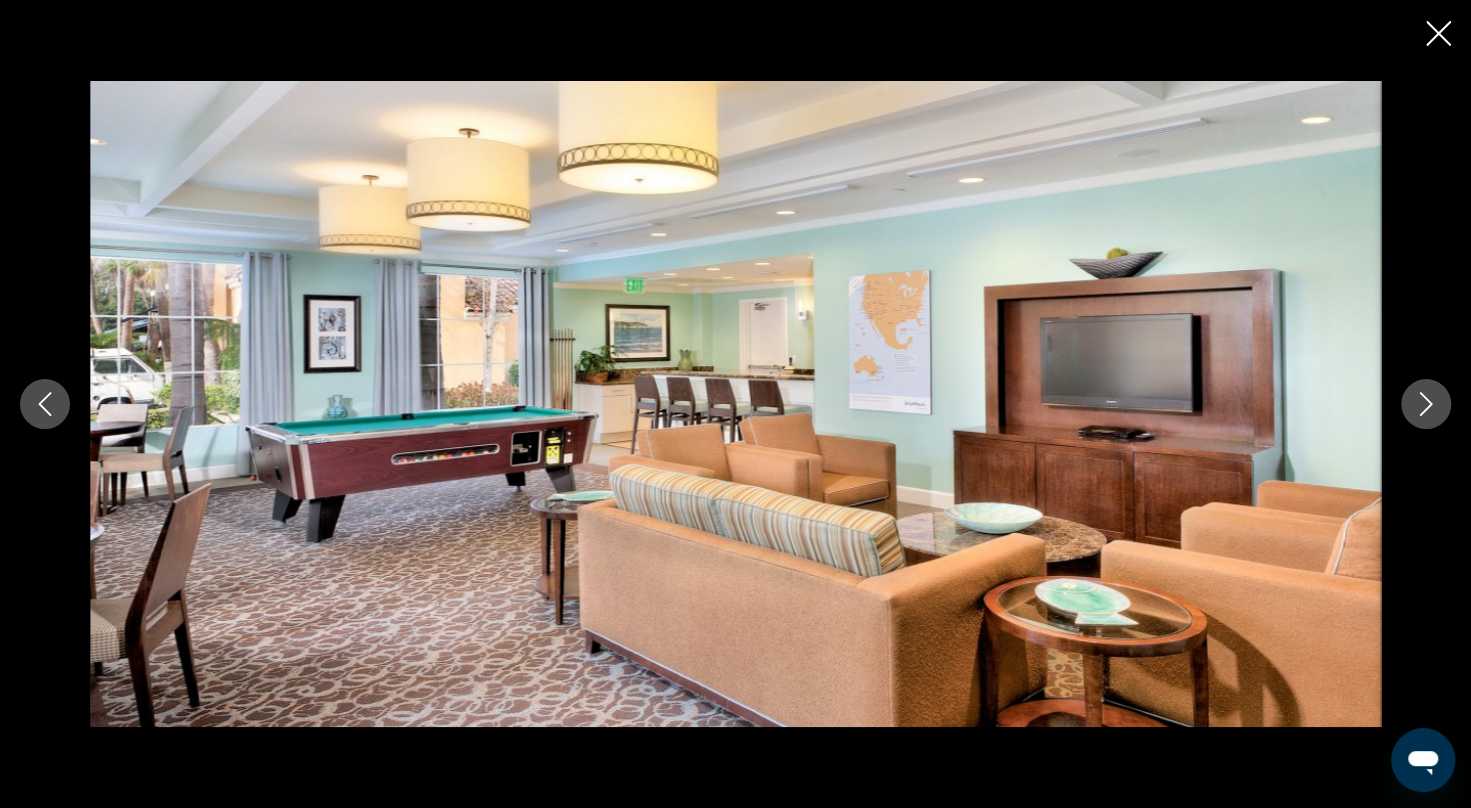 click 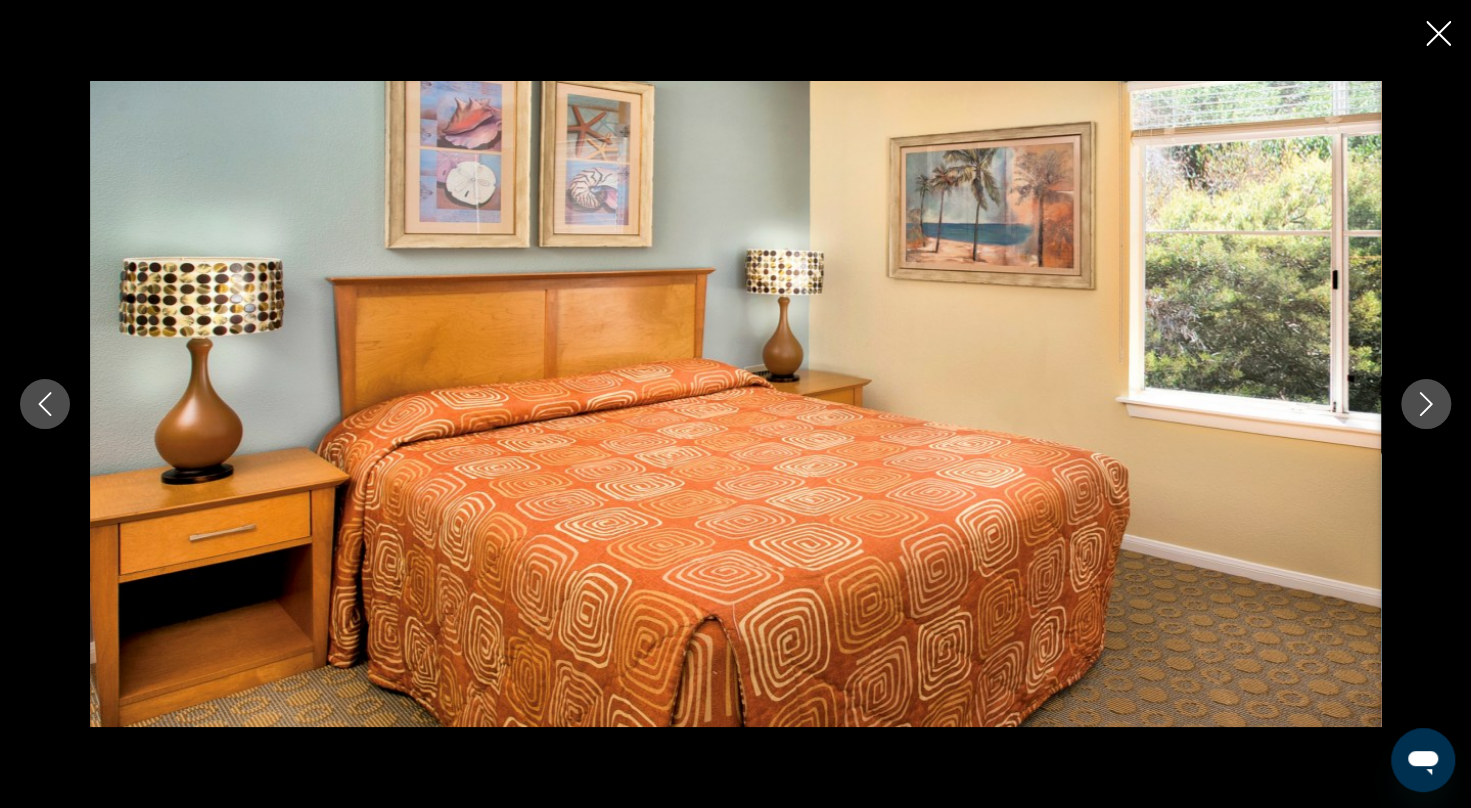 click 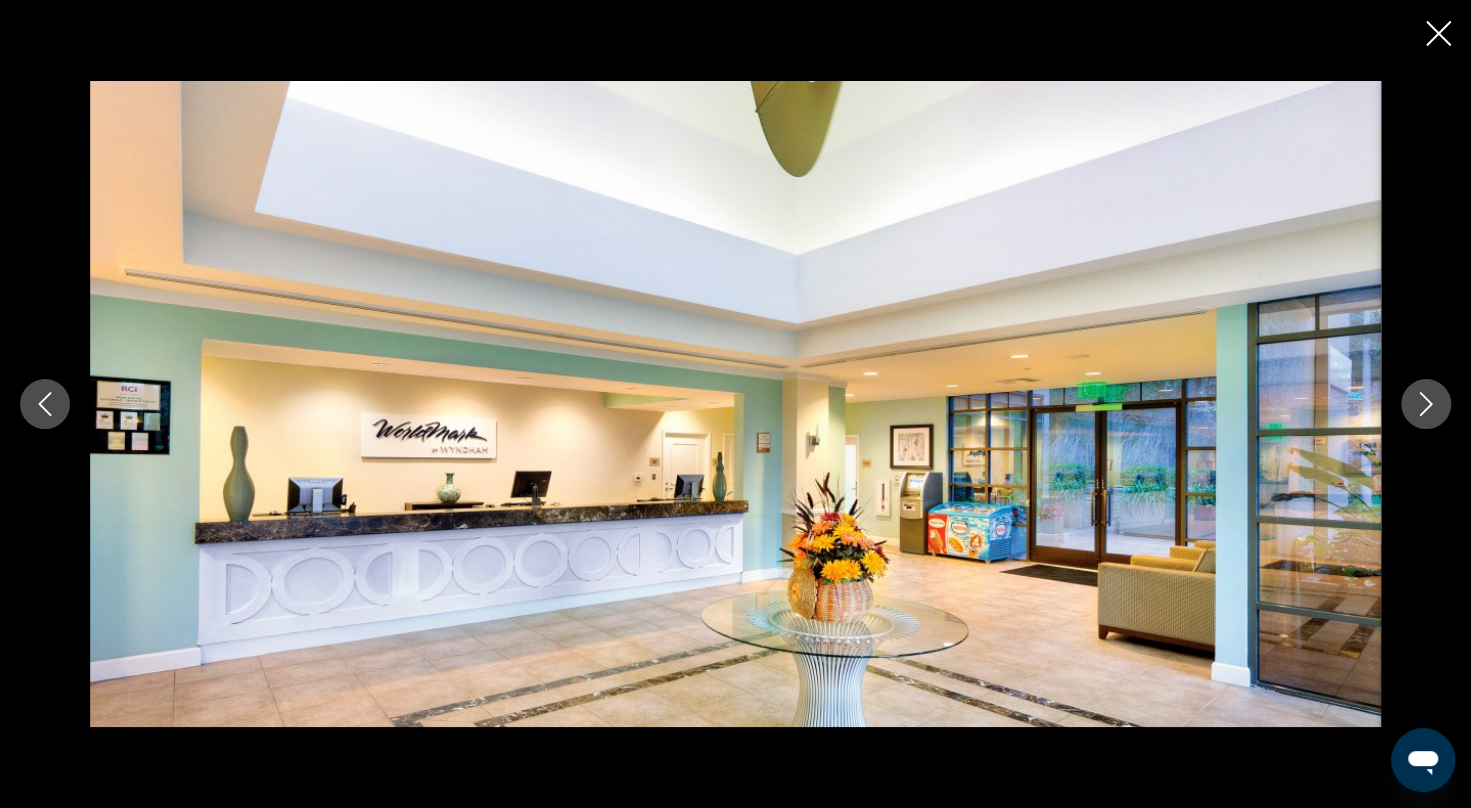 click 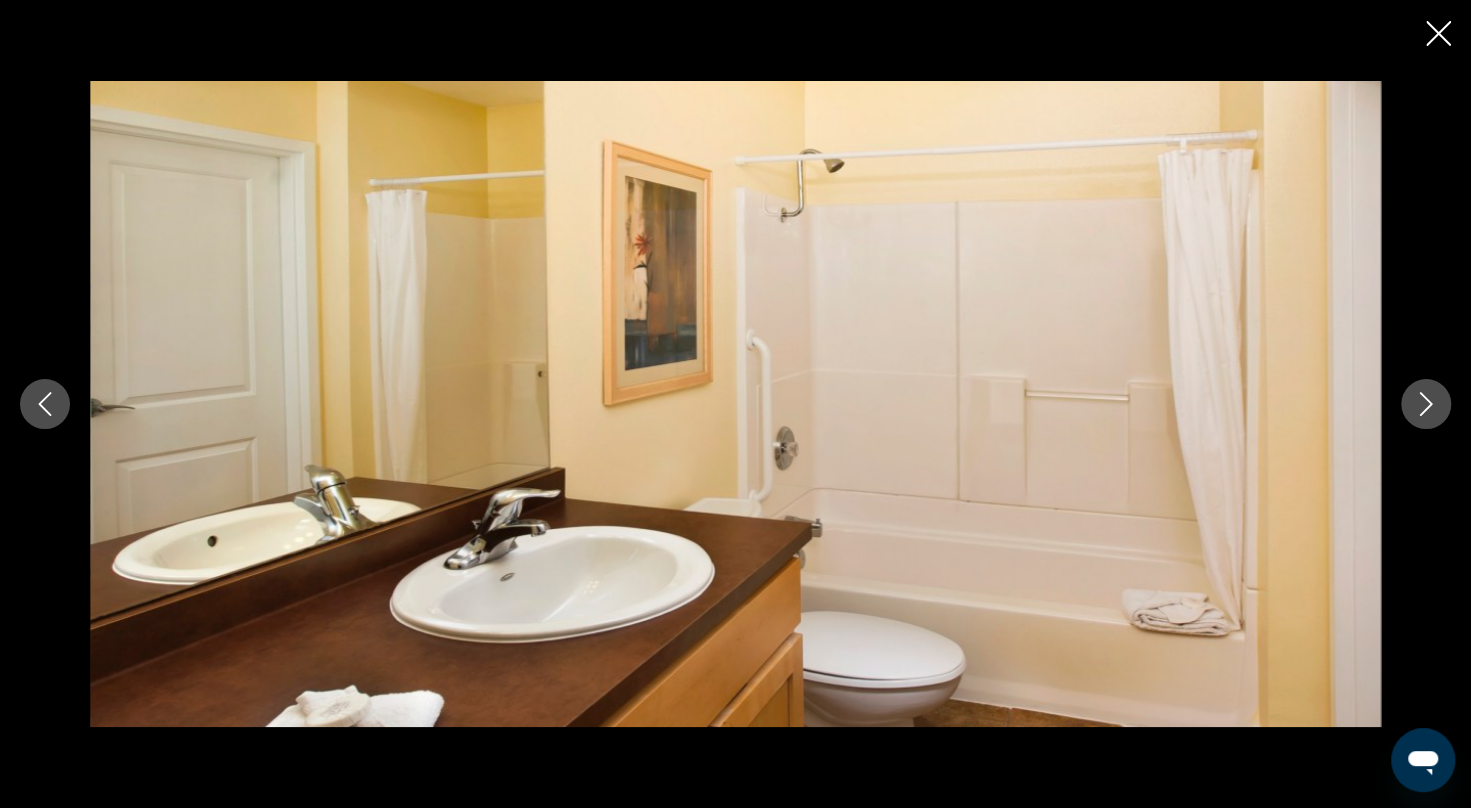 click 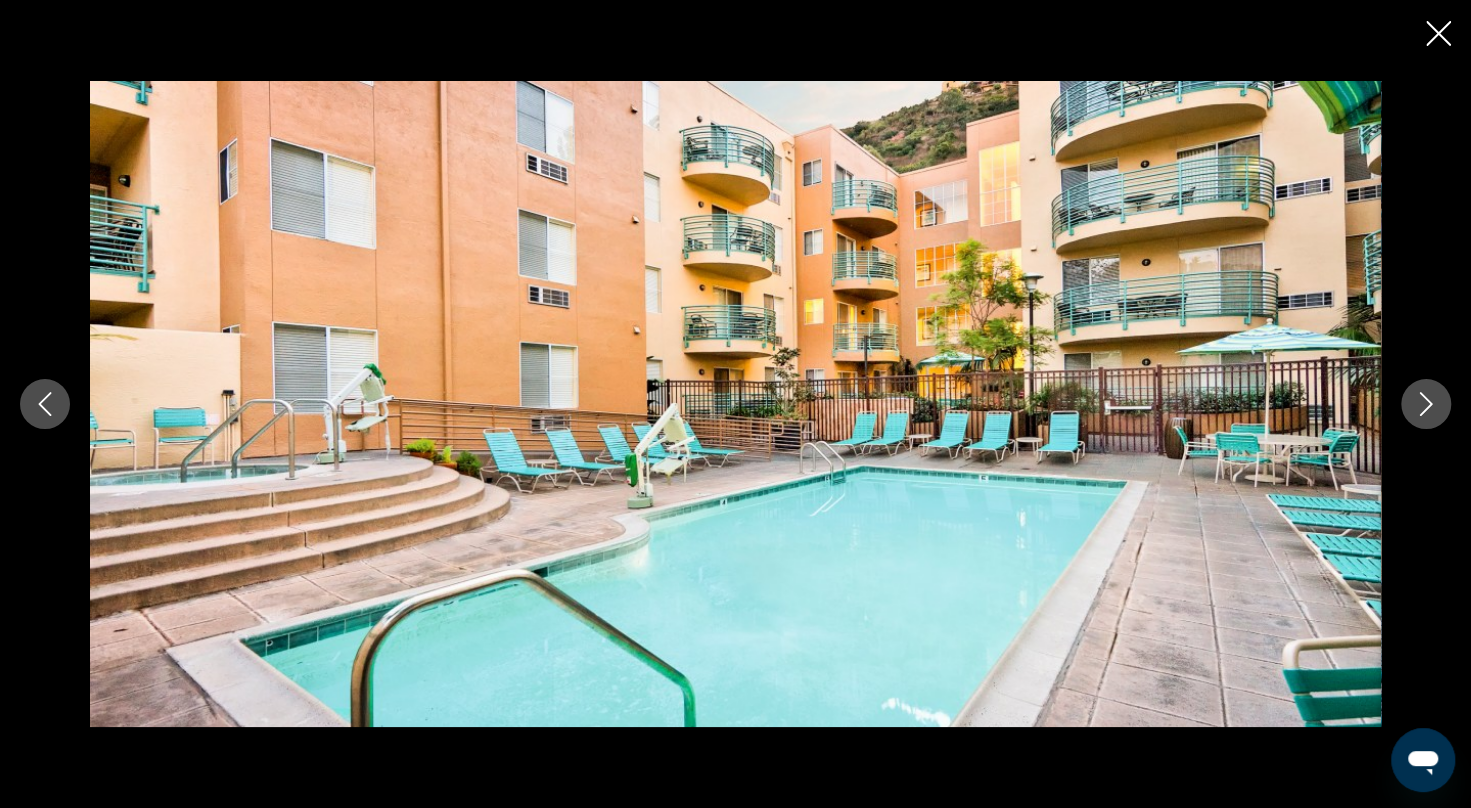 click 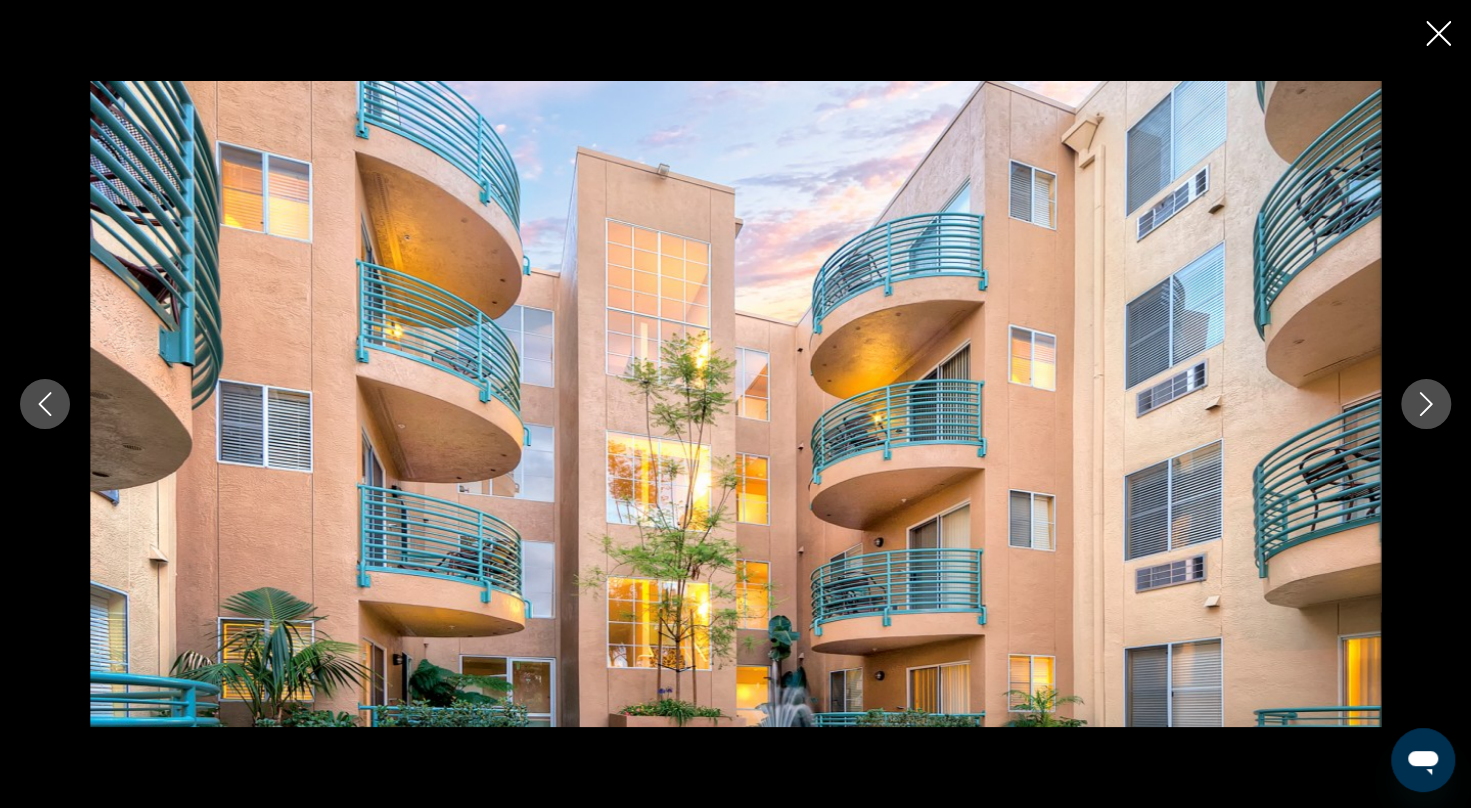 click 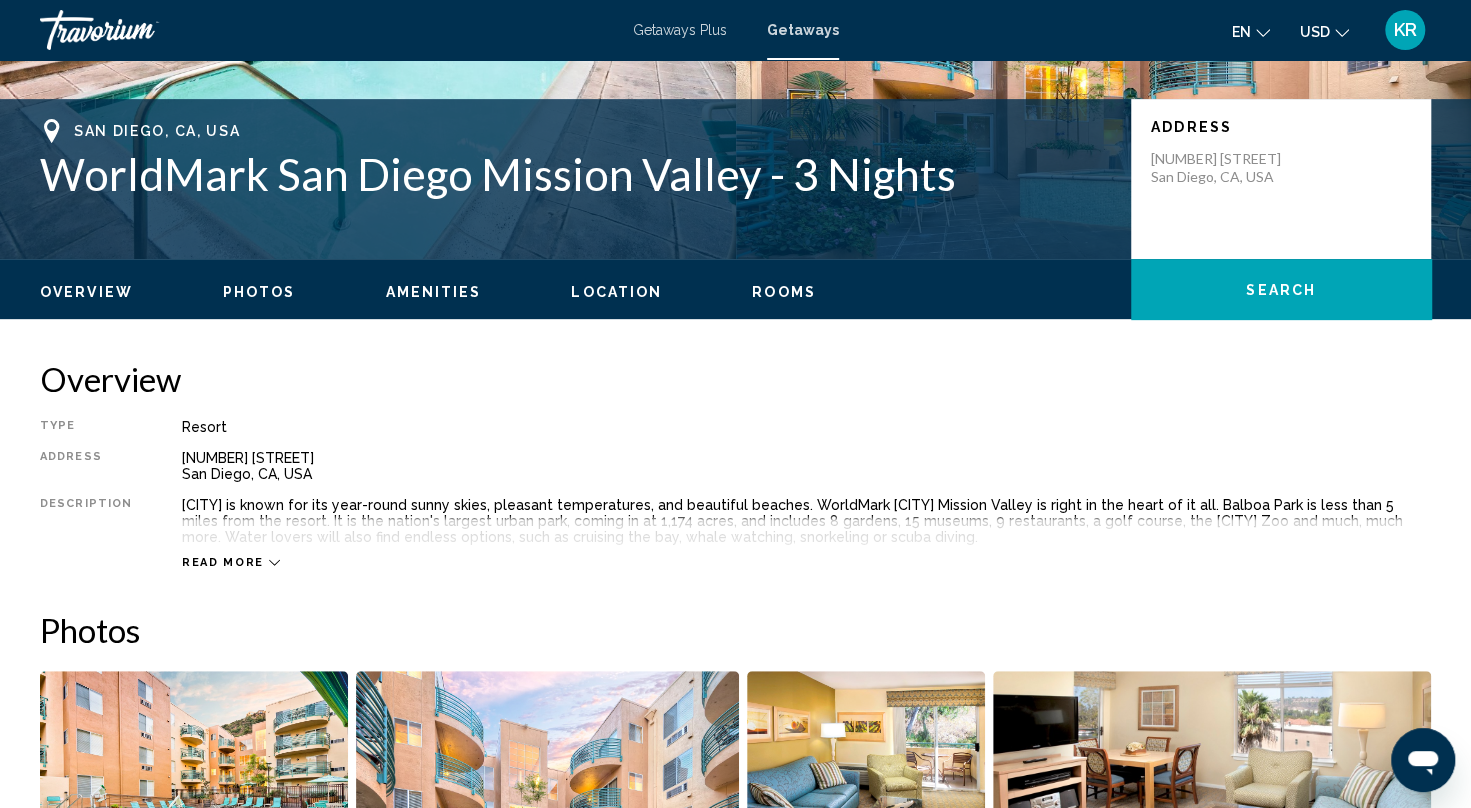 scroll, scrollTop: 400, scrollLeft: 0, axis: vertical 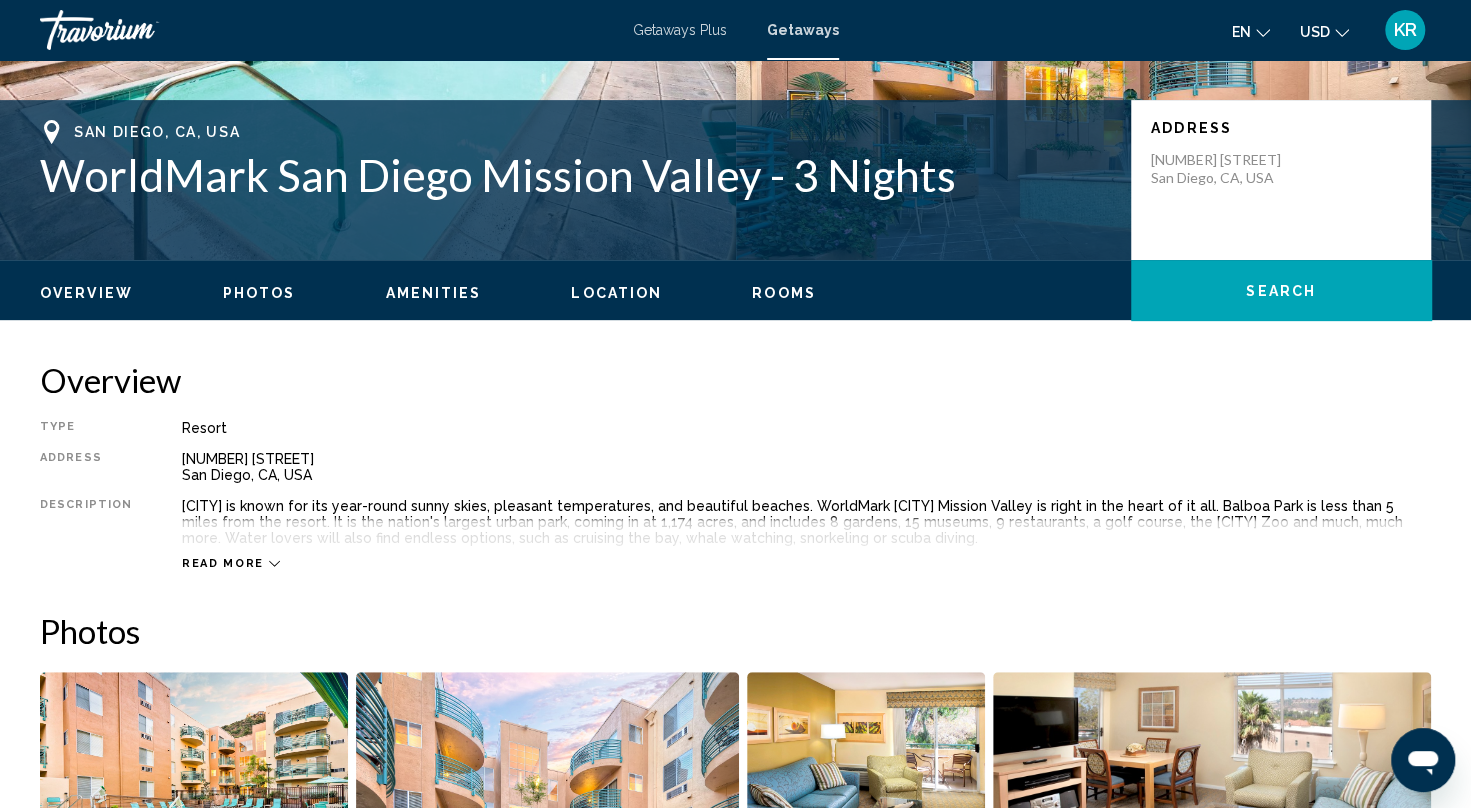 click on "Read more" at bounding box center [223, 563] 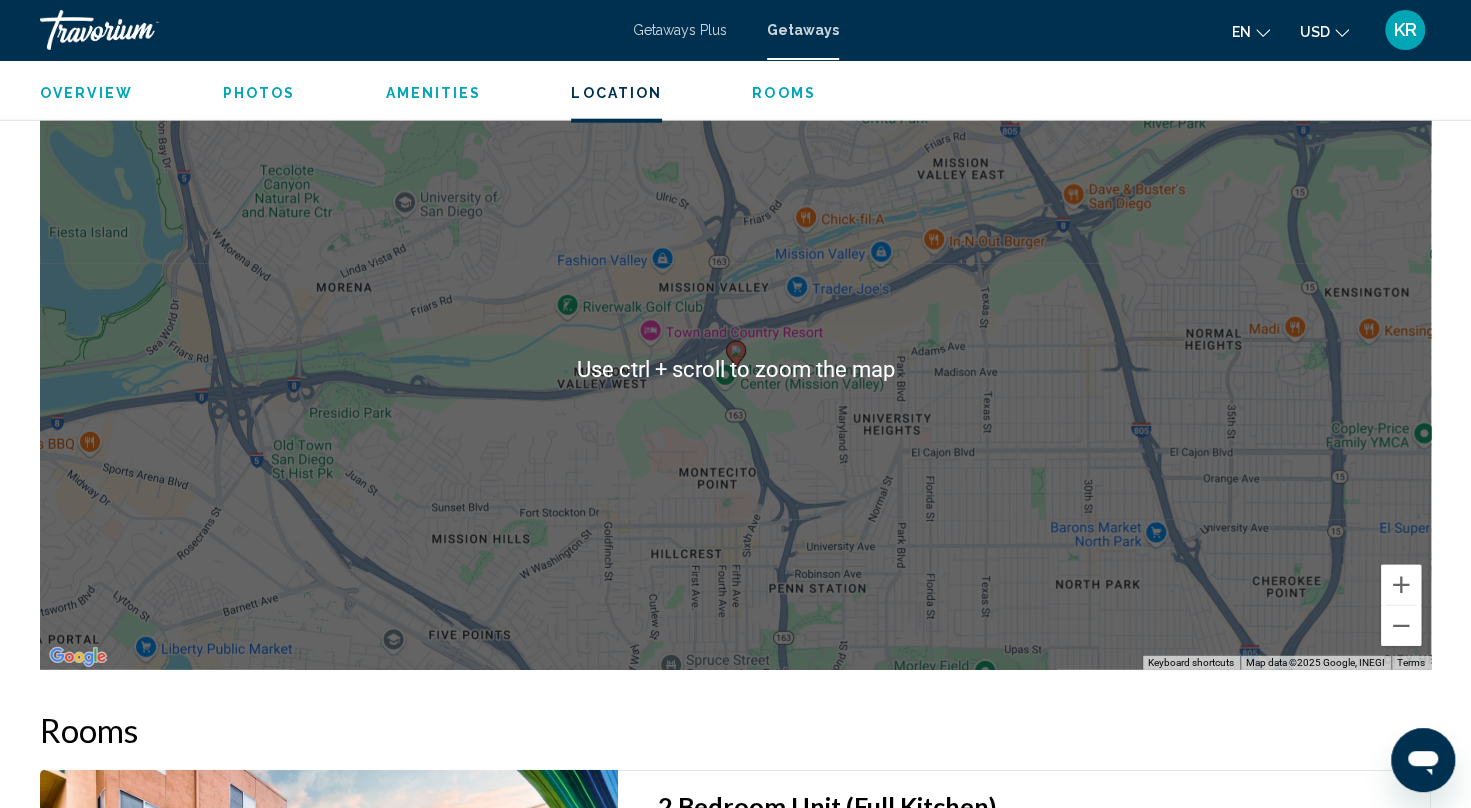 scroll, scrollTop: 2900, scrollLeft: 0, axis: vertical 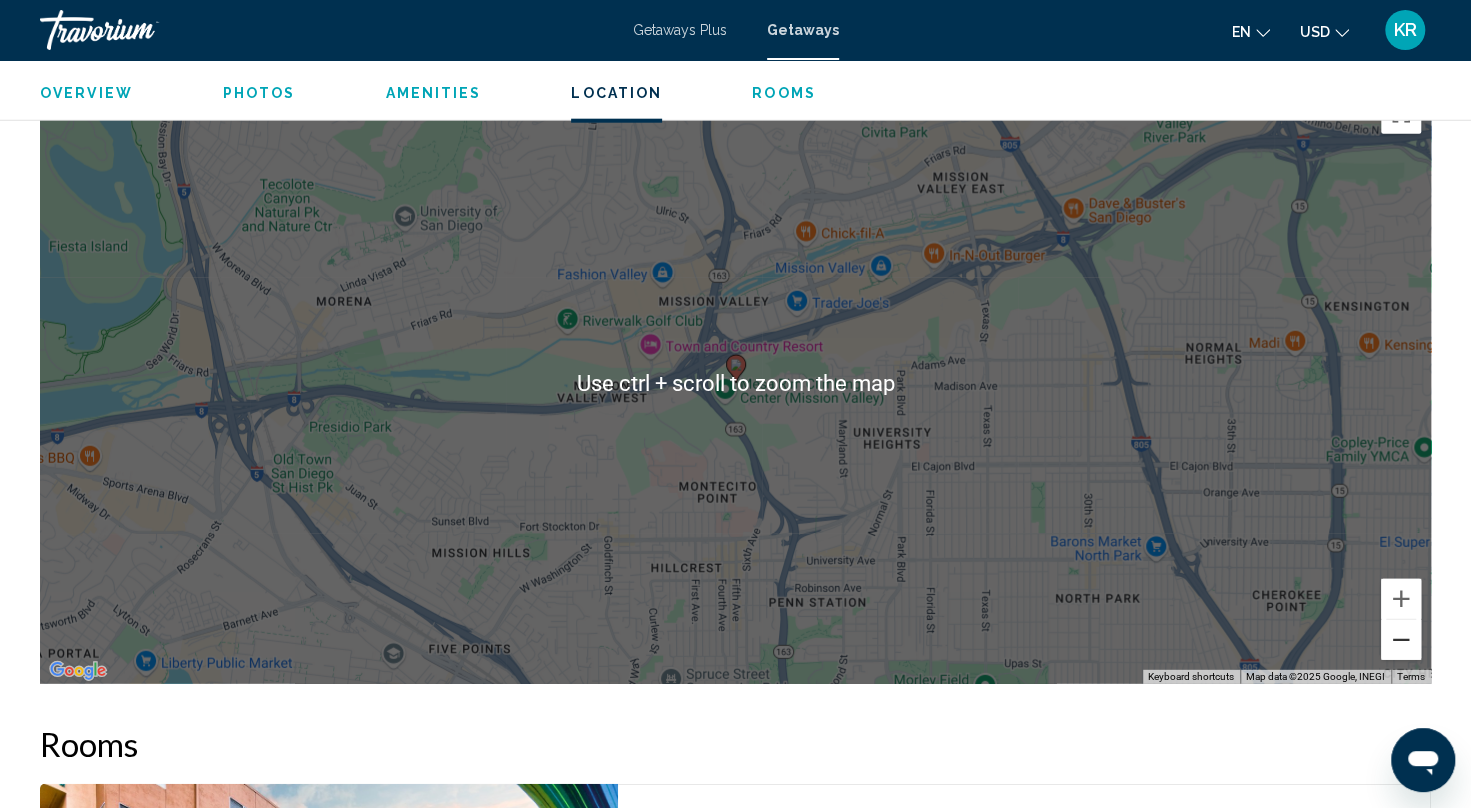 click at bounding box center (1401, 640) 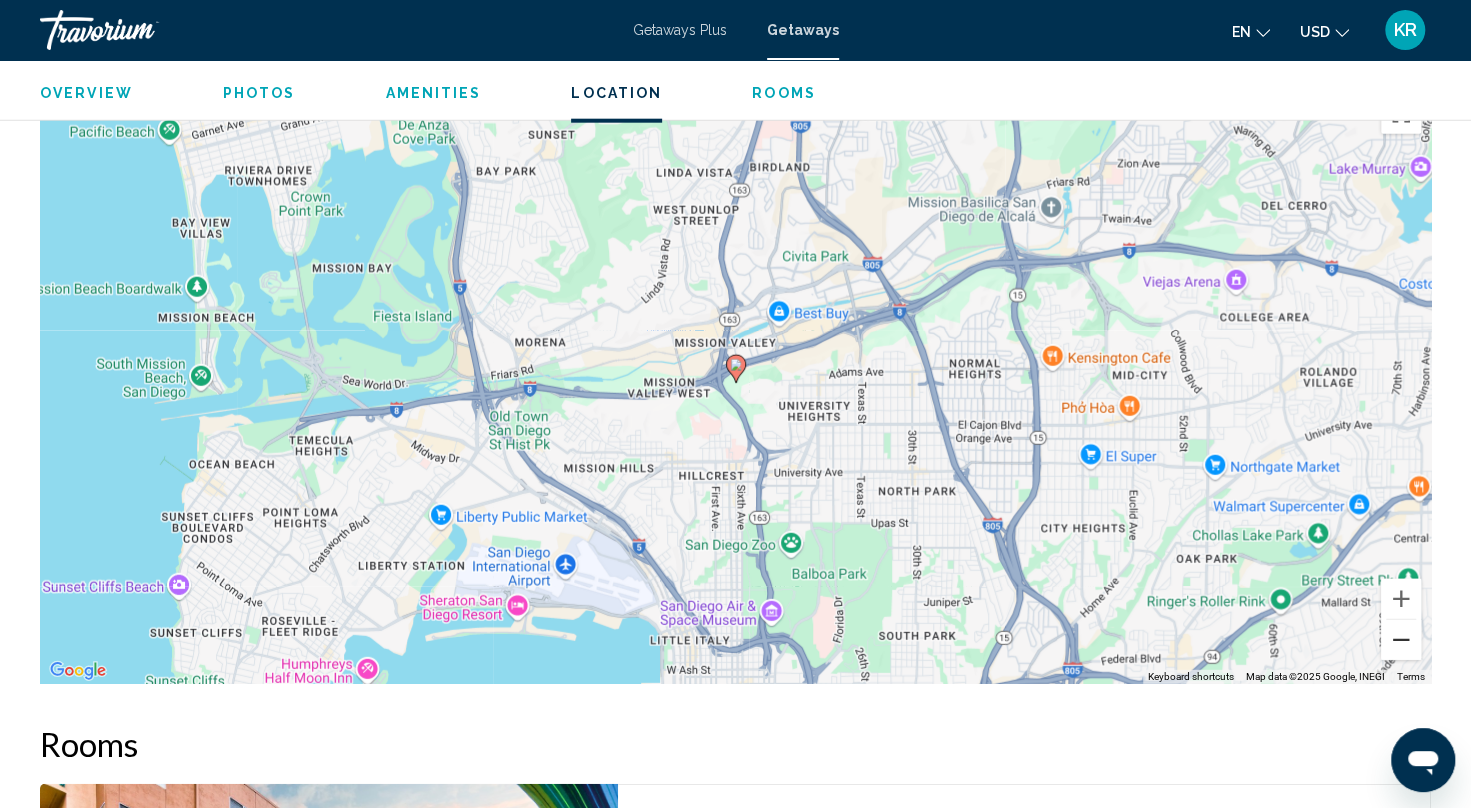 click at bounding box center [1401, 640] 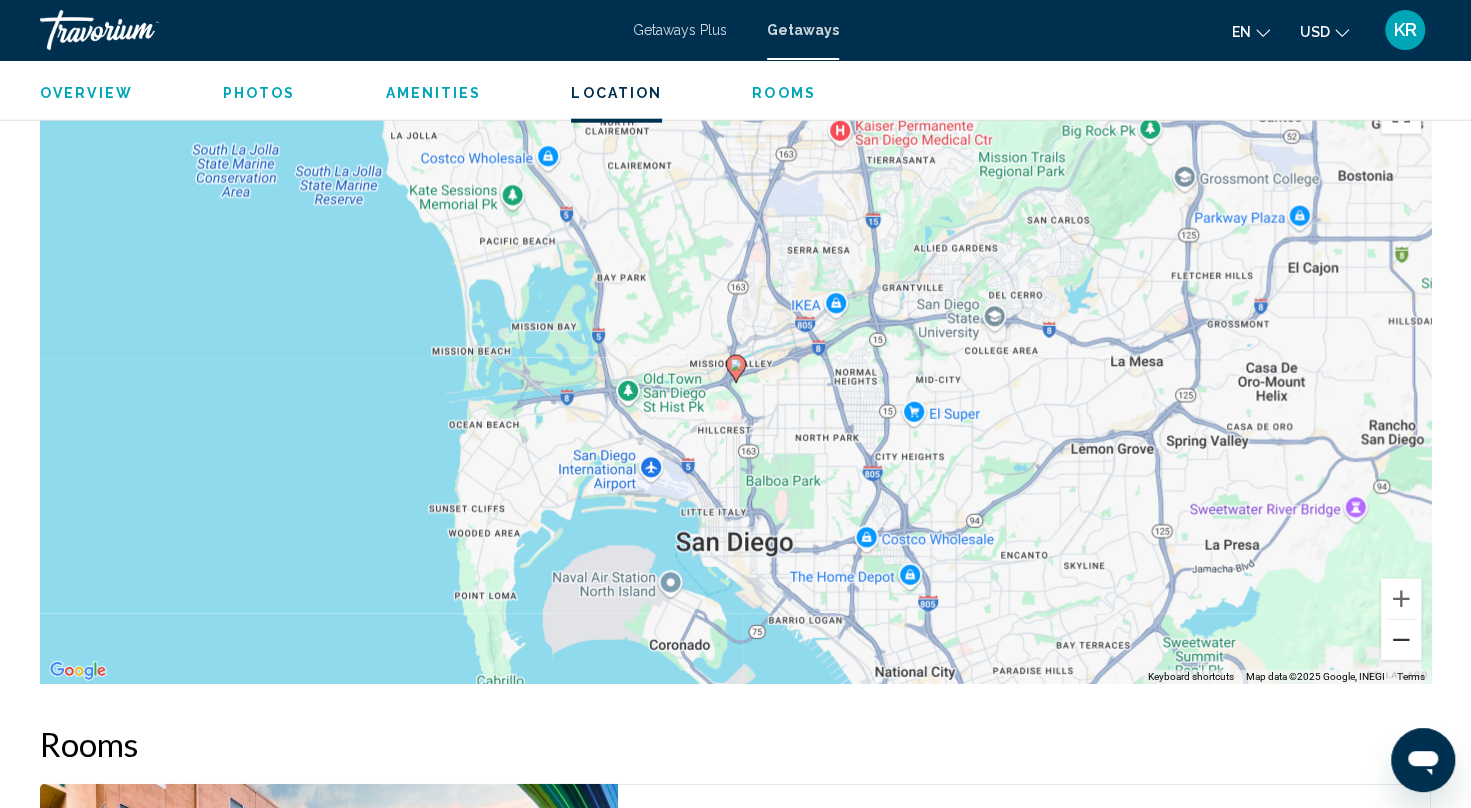 click at bounding box center [1401, 640] 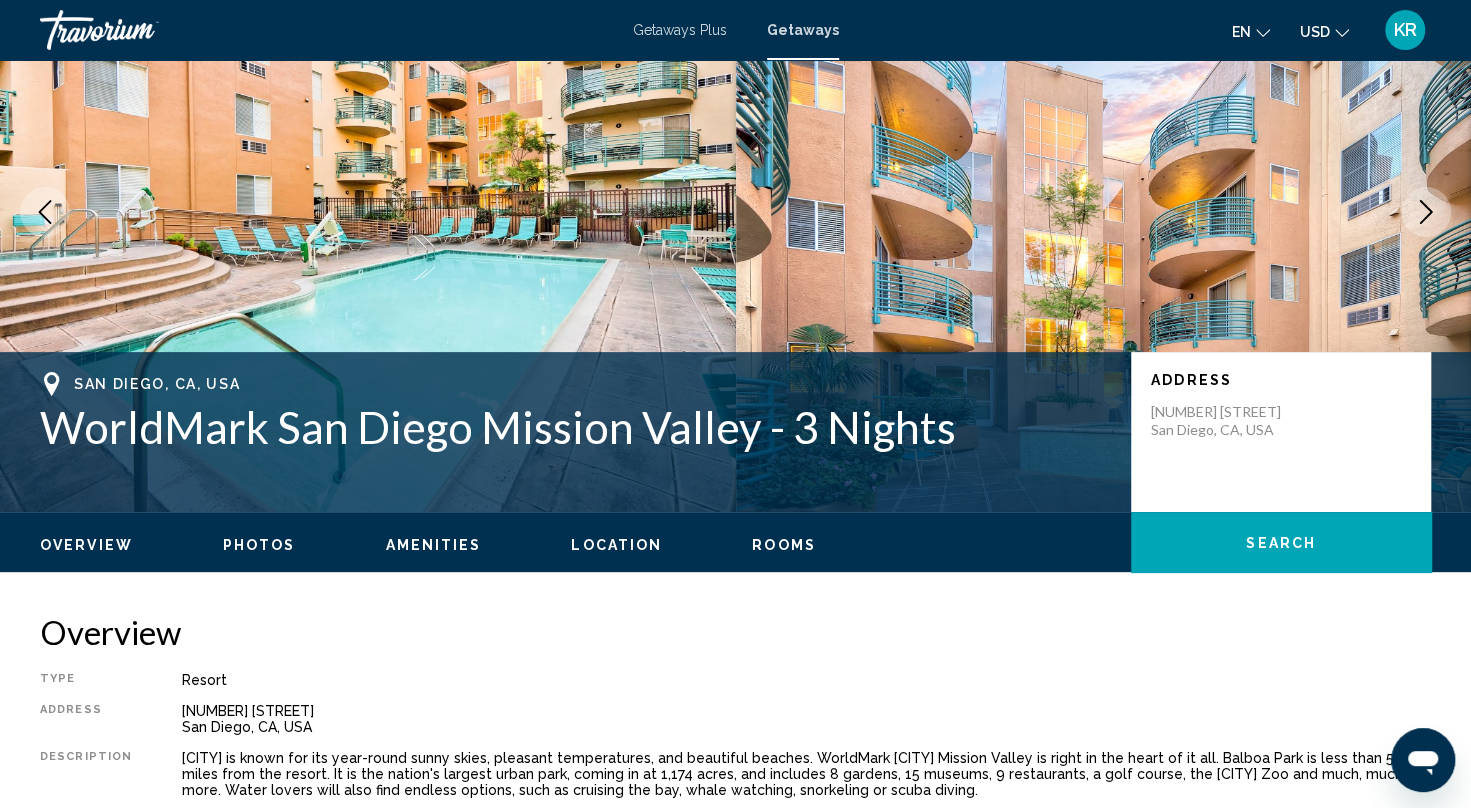 scroll, scrollTop: 0, scrollLeft: 0, axis: both 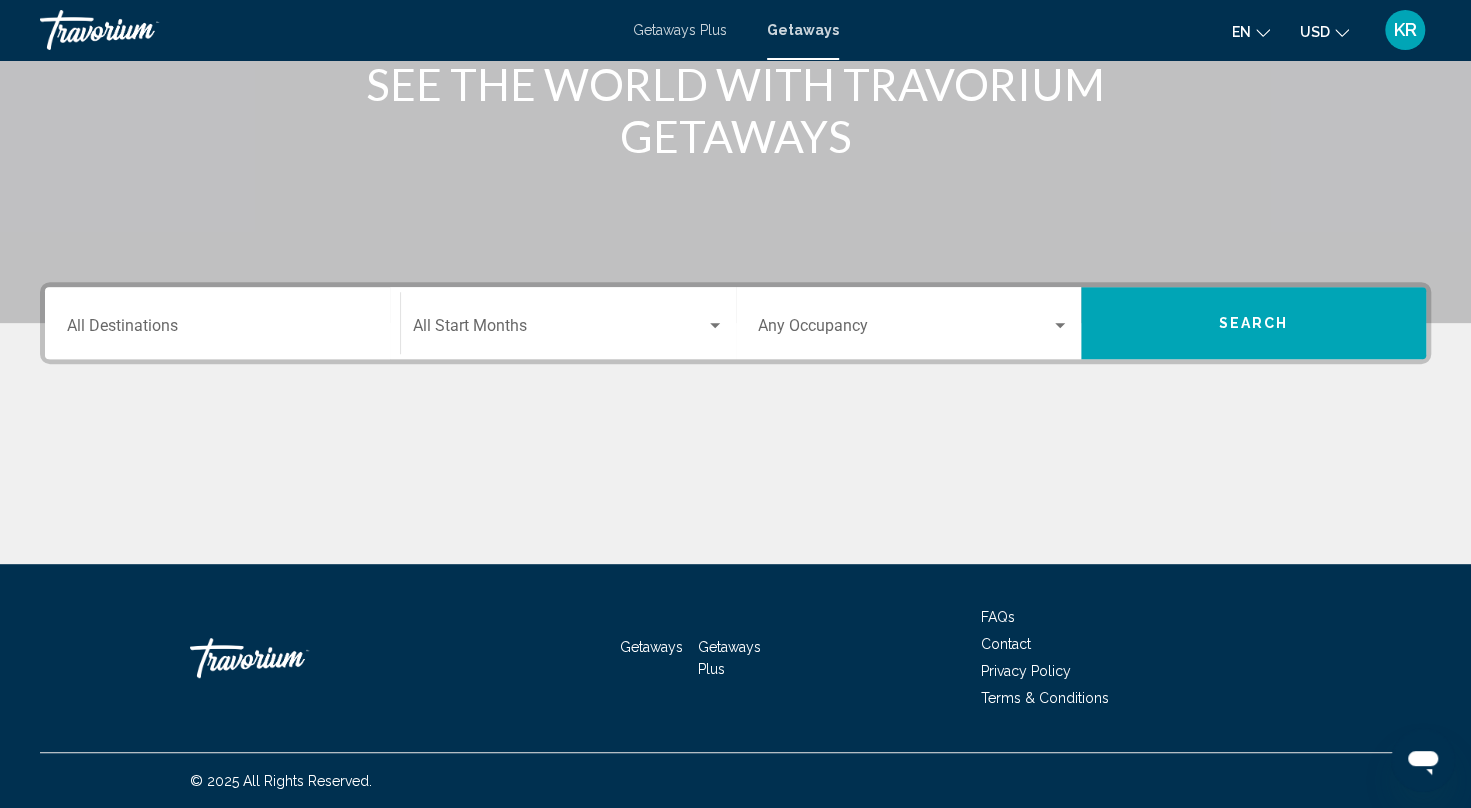 click on "Destination All Destinations" at bounding box center [222, 330] 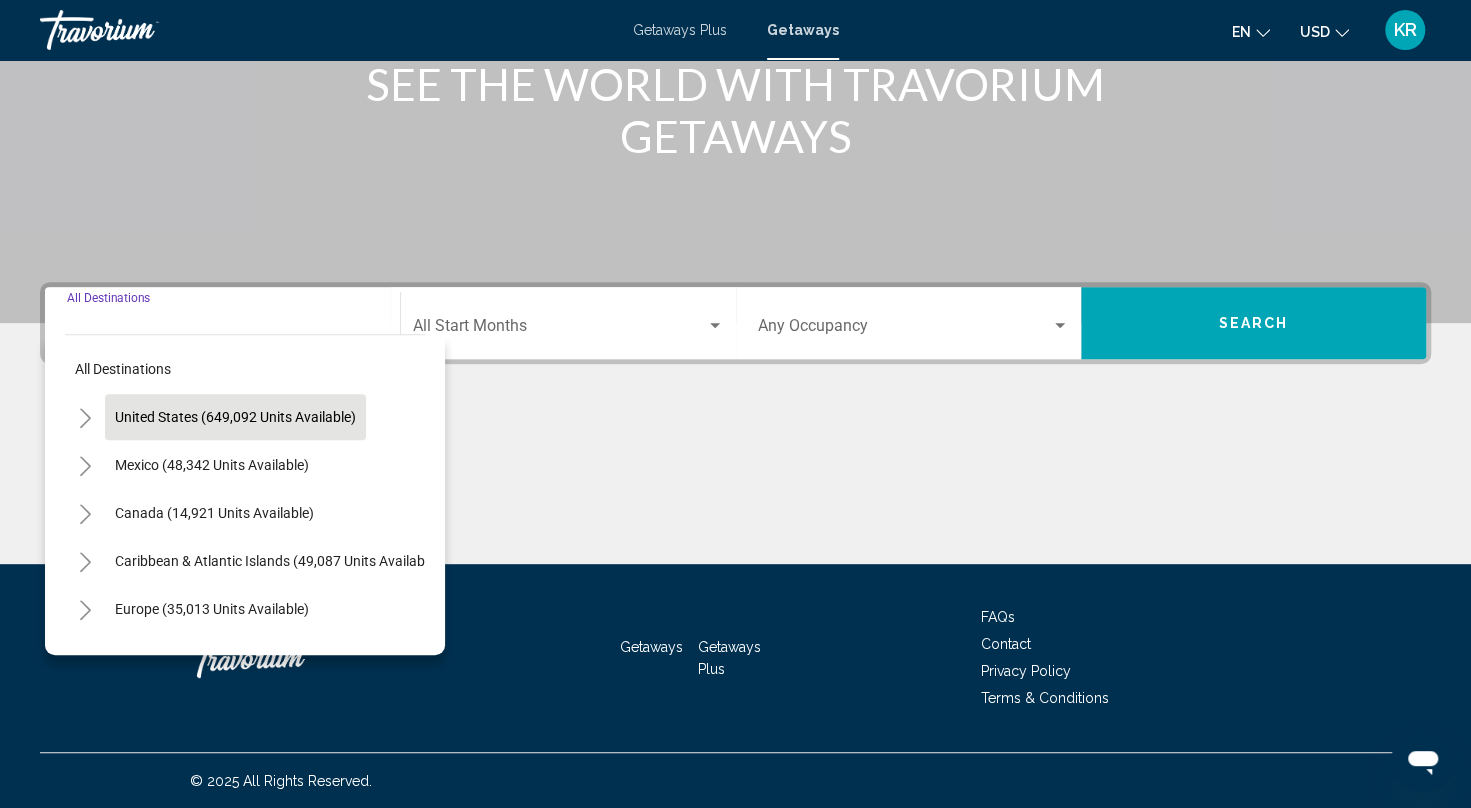 click on "United States (649,092 units available)" at bounding box center [212, 465] 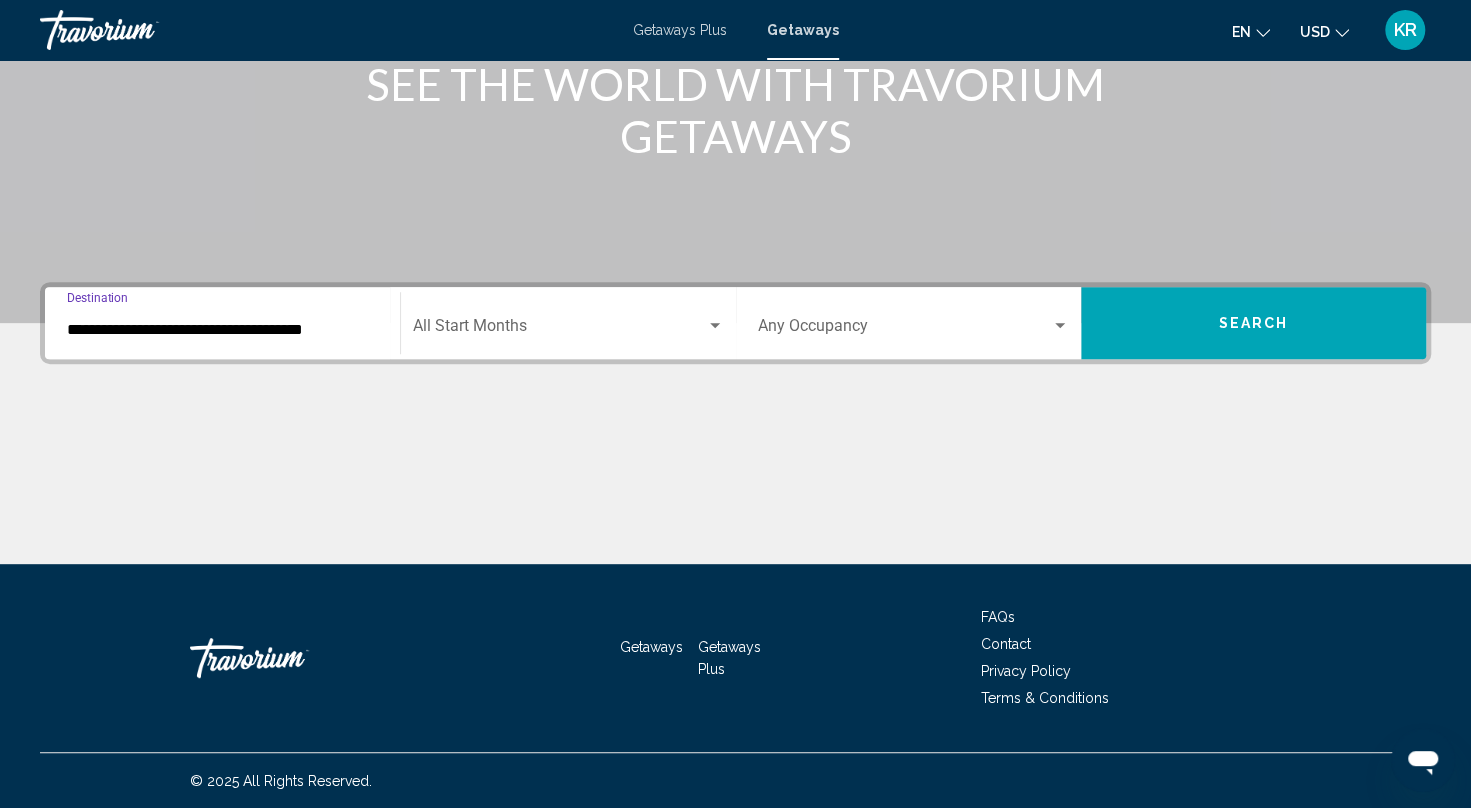 click on "**********" at bounding box center (222, 330) 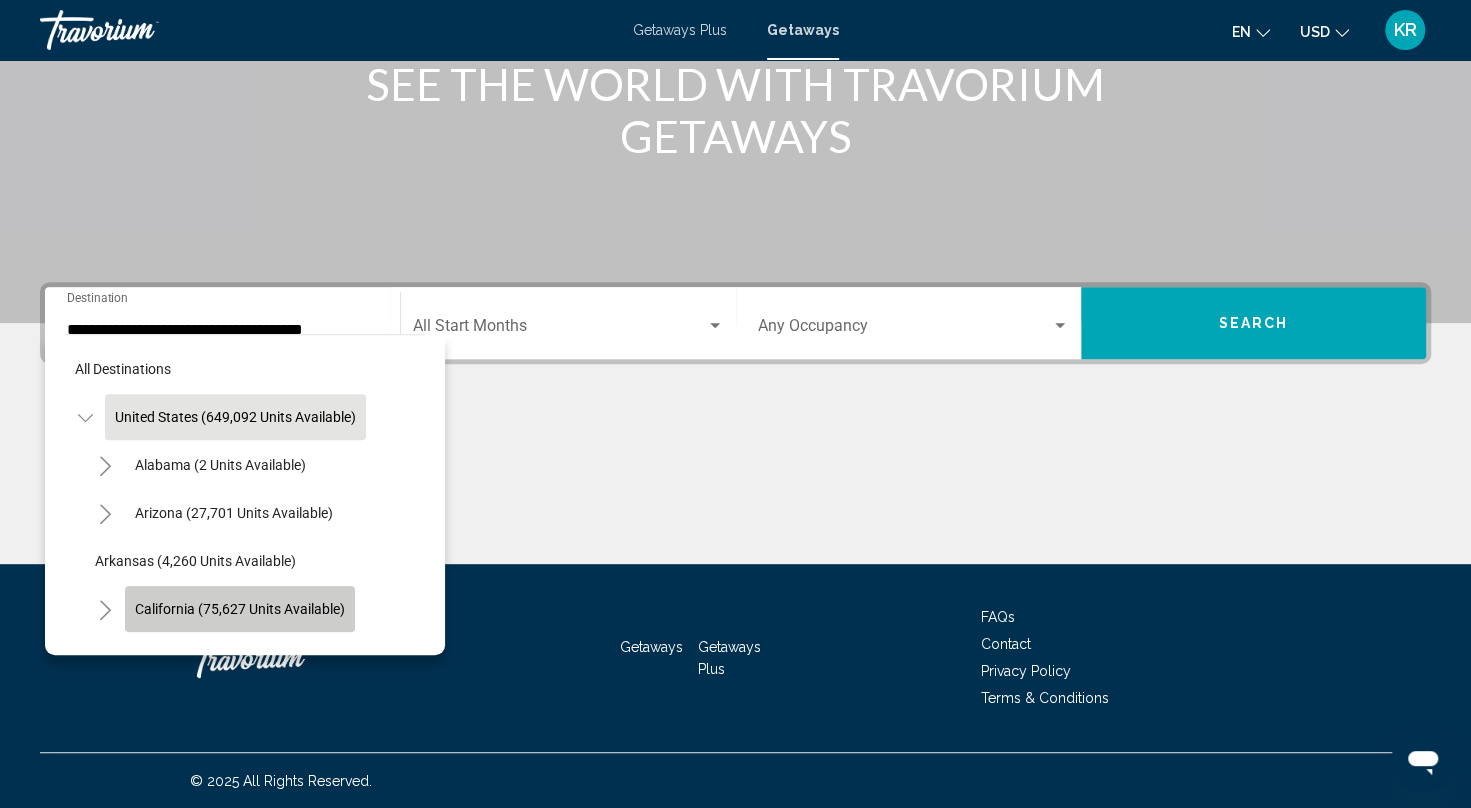 click on "California (75,627 units available)" 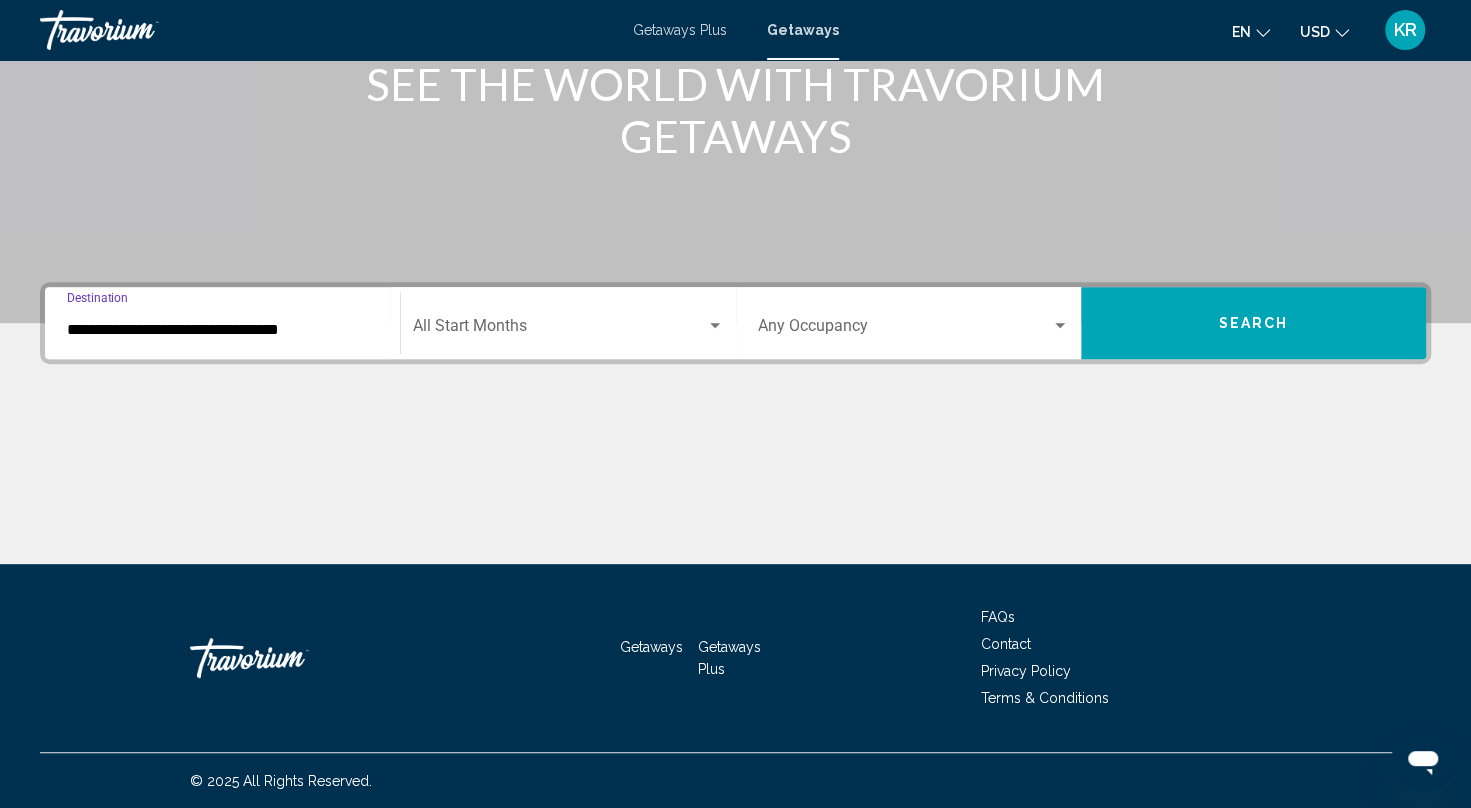 click on "**********" at bounding box center [222, 323] 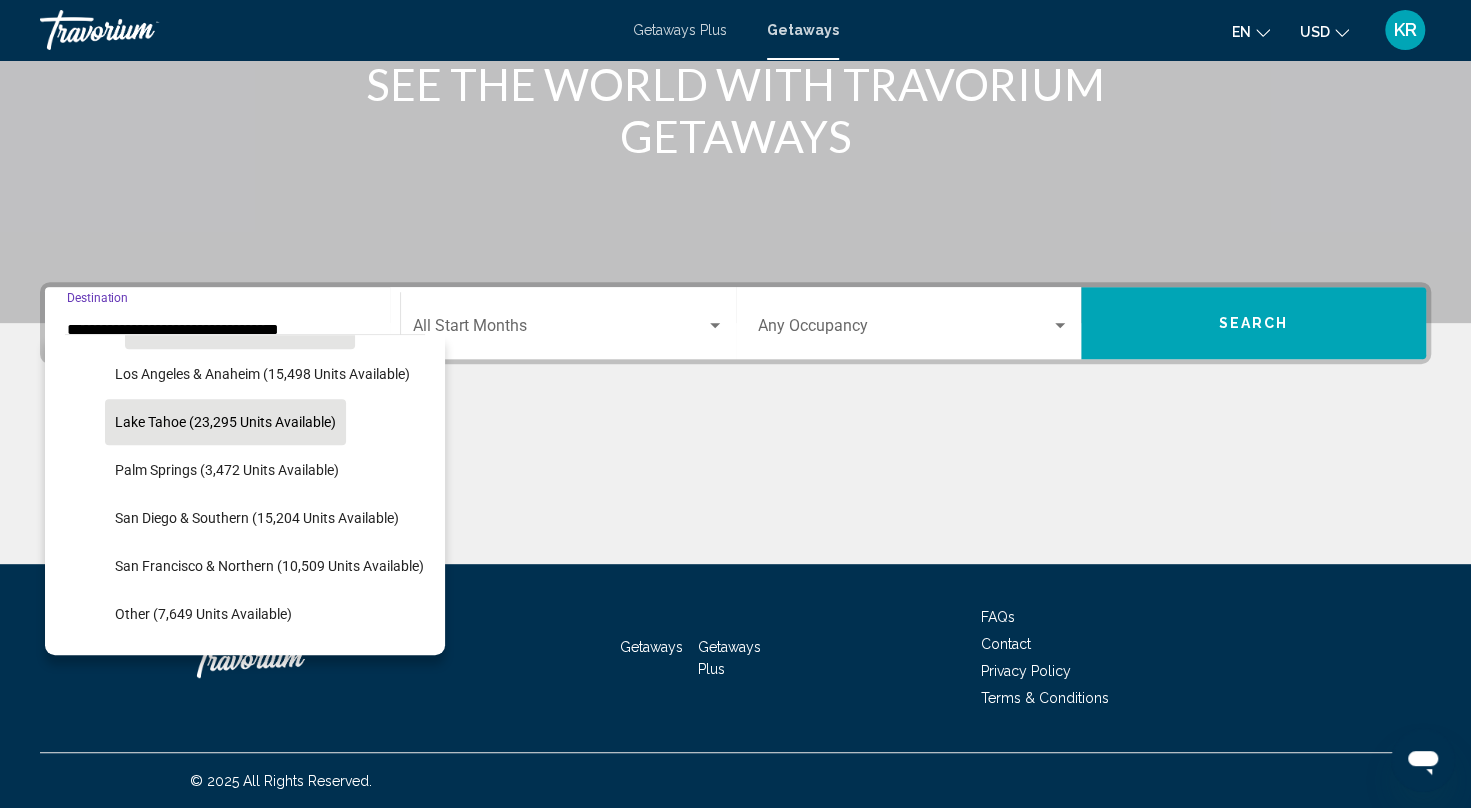 scroll, scrollTop: 326, scrollLeft: 0, axis: vertical 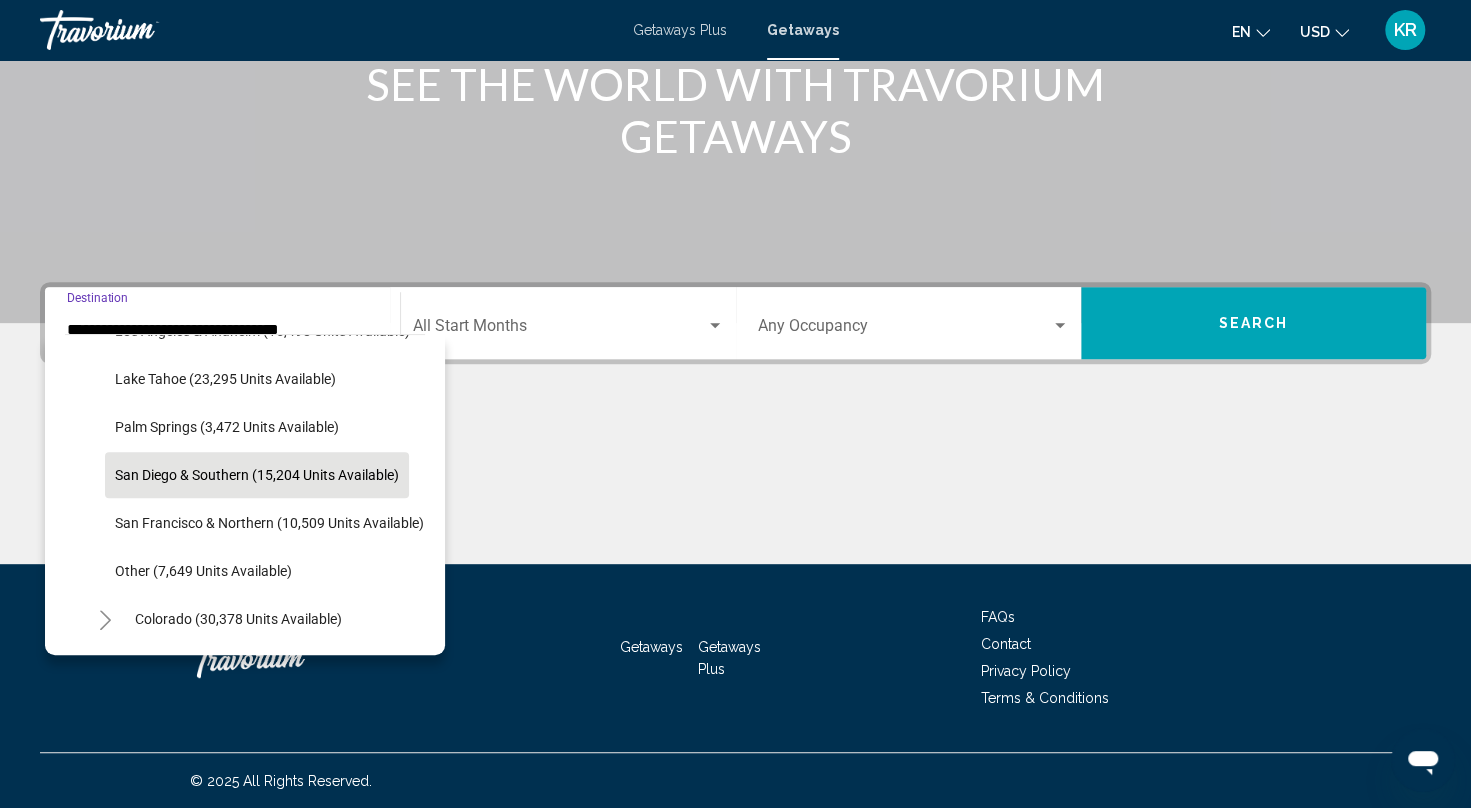 click on "San Diego & Southern (15,204 units available)" 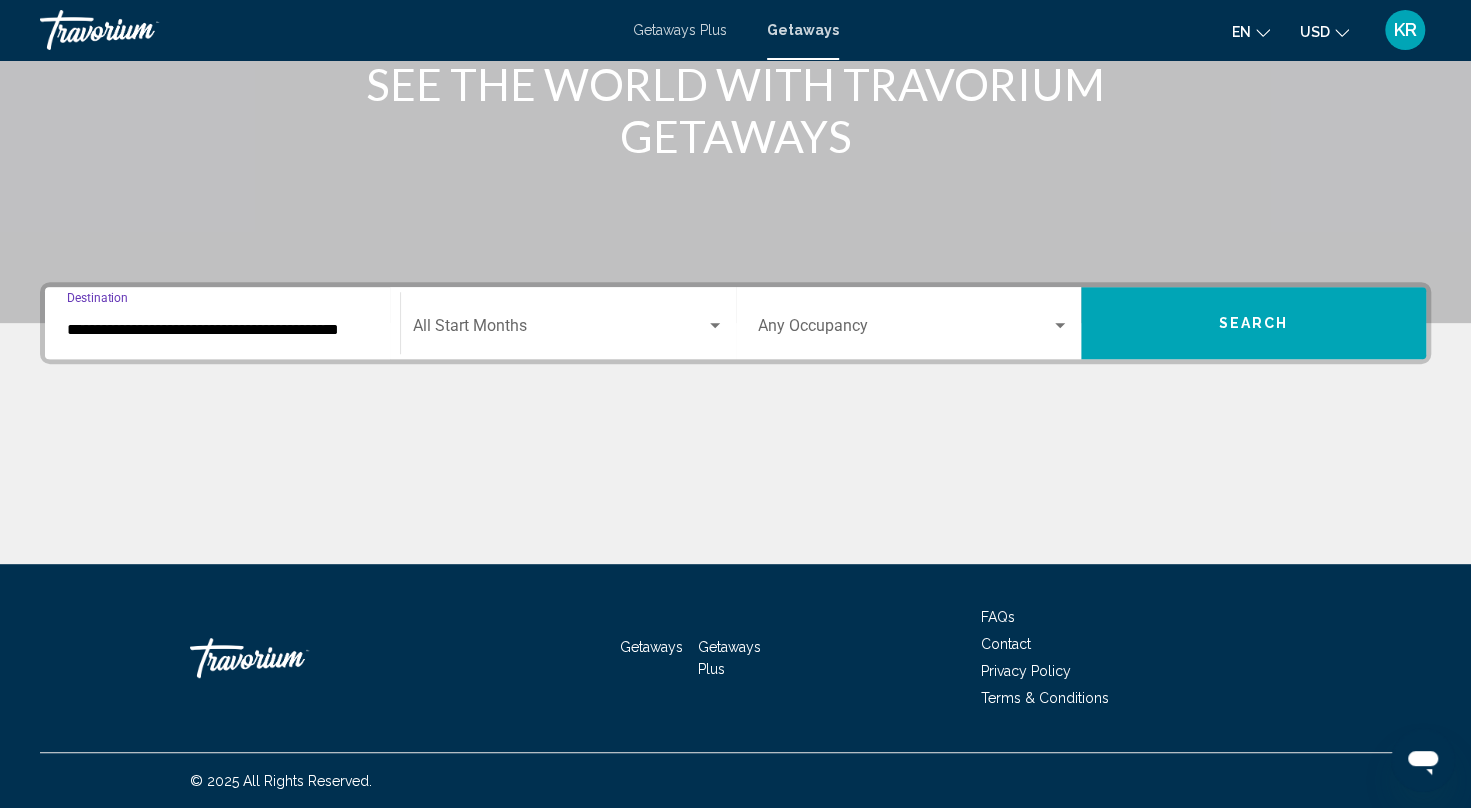 click at bounding box center [559, 330] 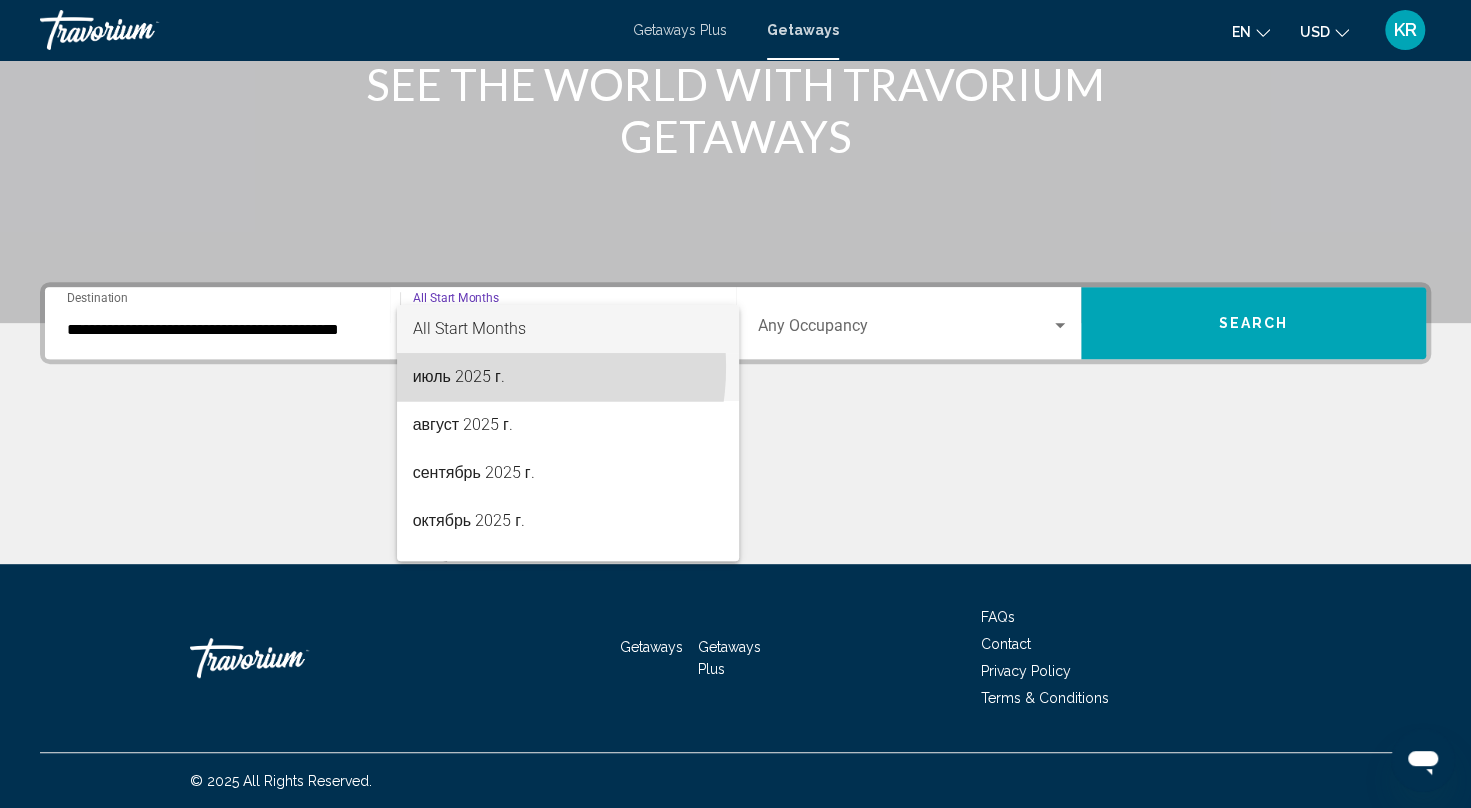 click on "июль 2025 г." at bounding box center (568, 377) 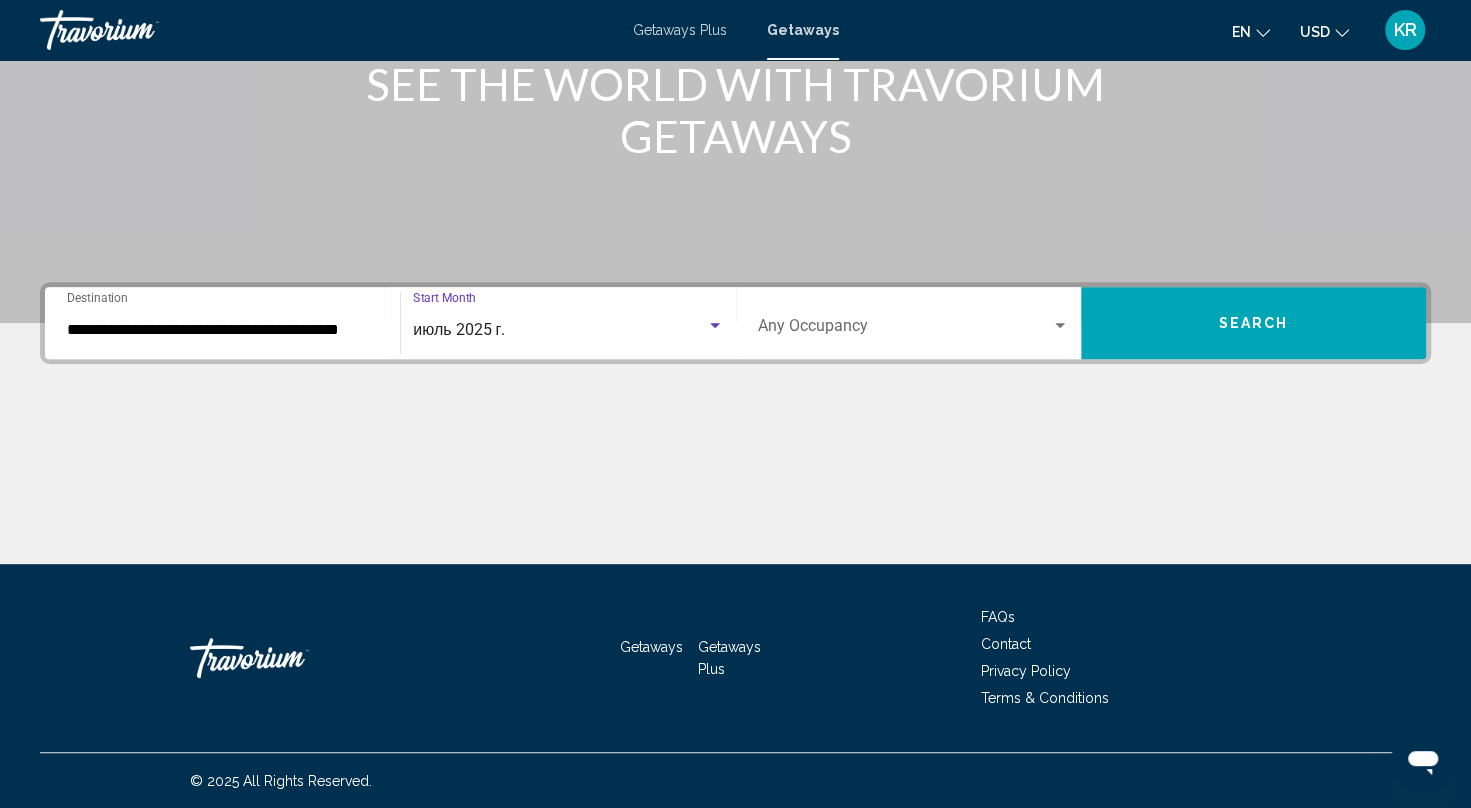 click at bounding box center [904, 330] 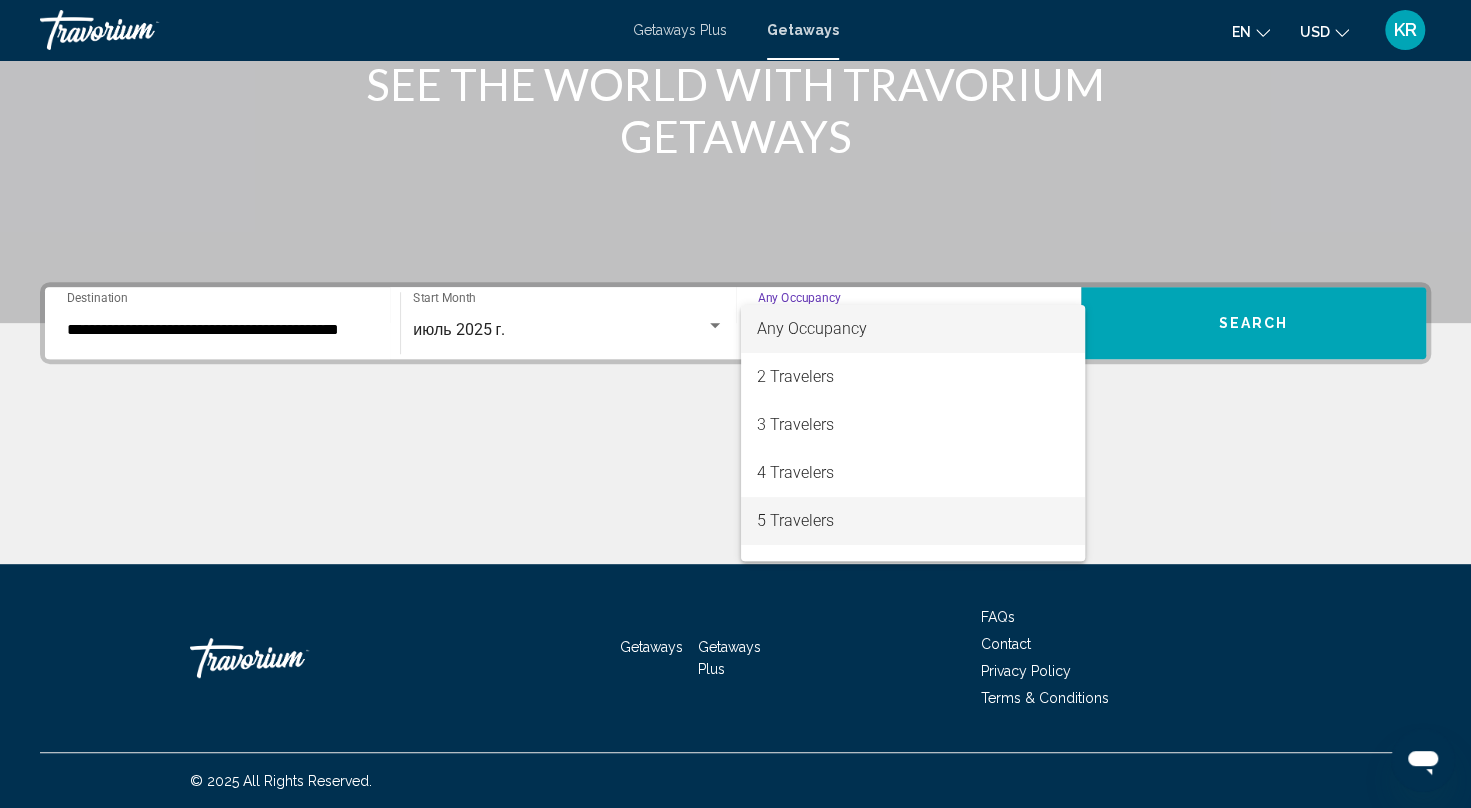 click on "5 Travelers" at bounding box center (912, 521) 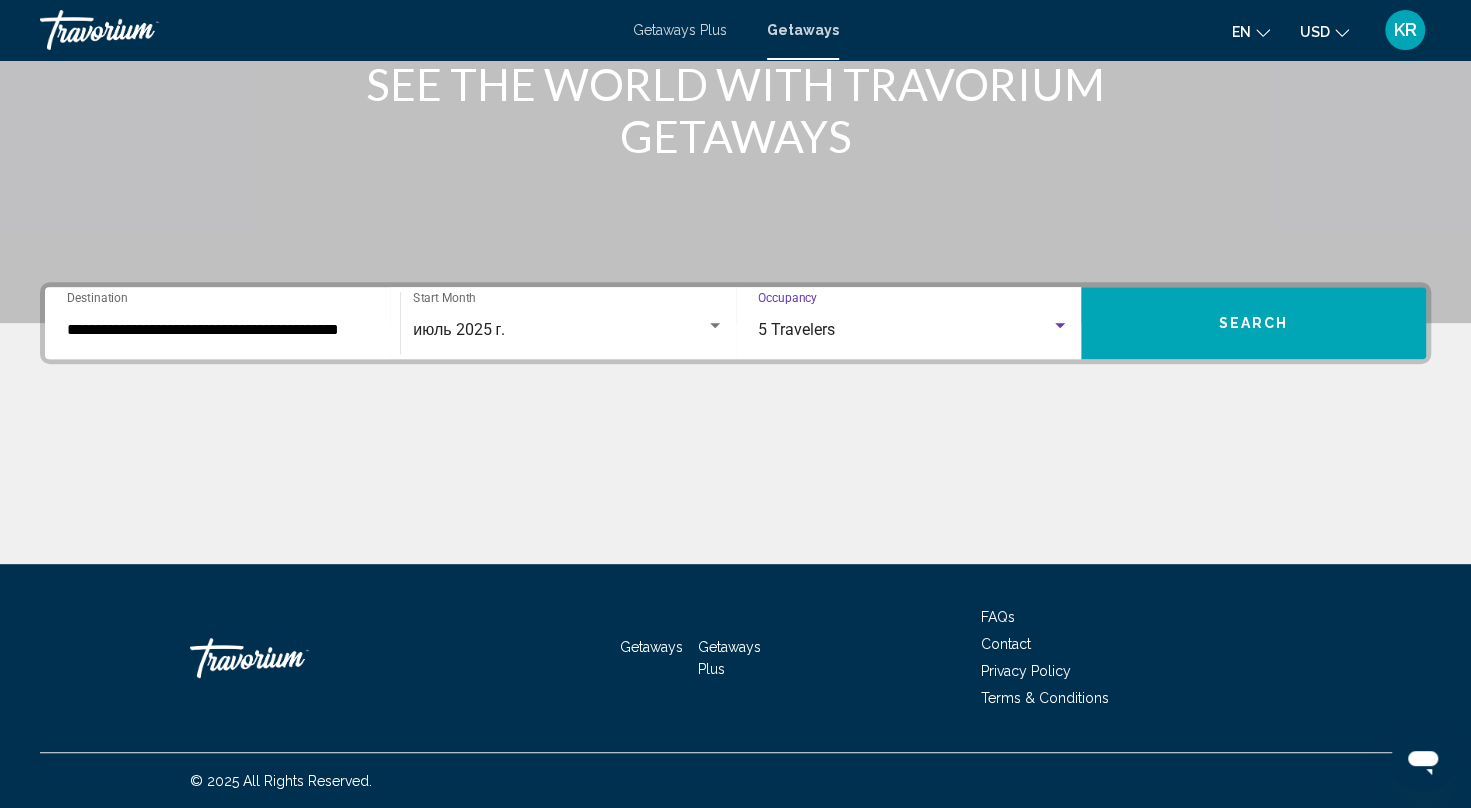 click on "Search" at bounding box center [1253, 323] 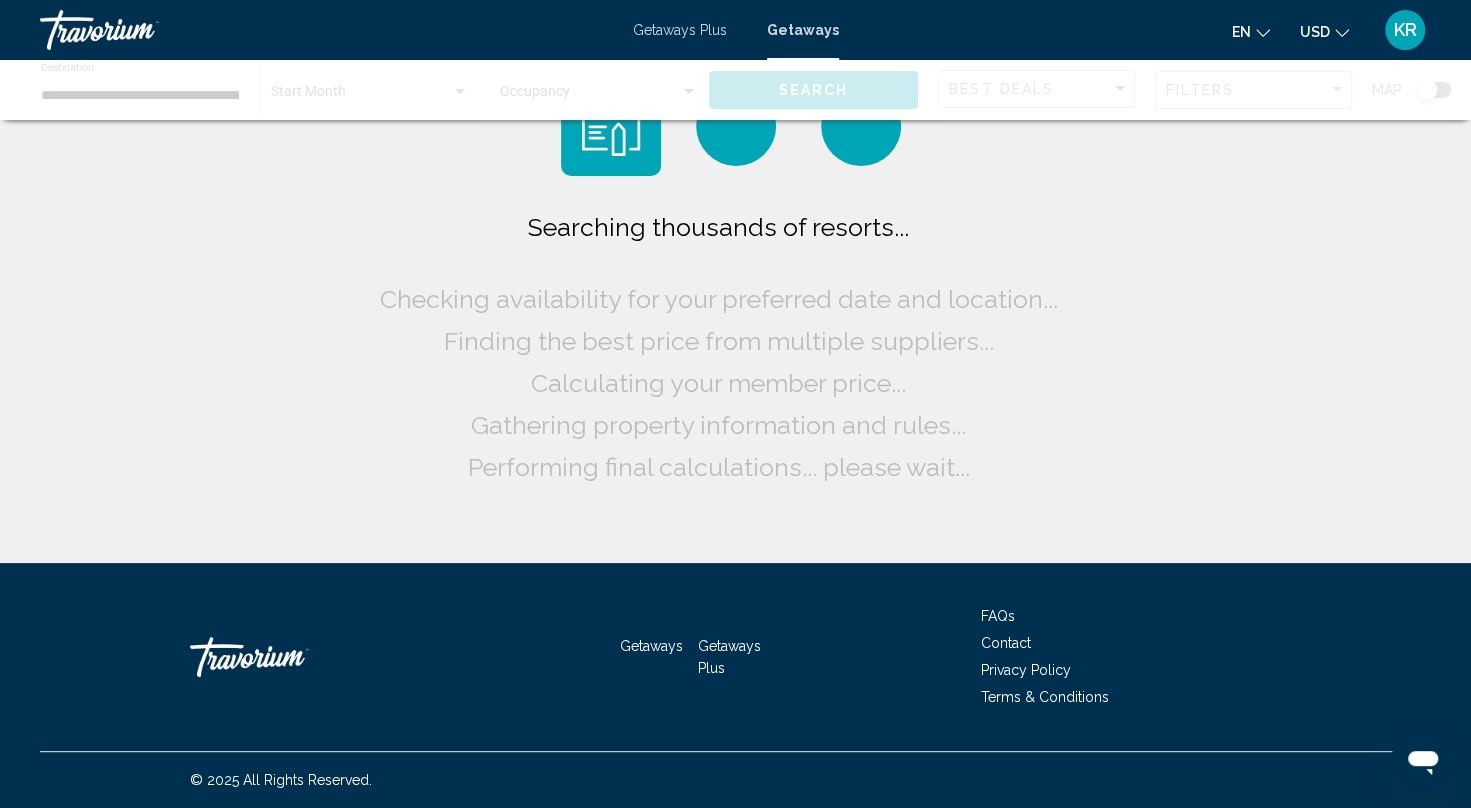 scroll, scrollTop: 0, scrollLeft: 0, axis: both 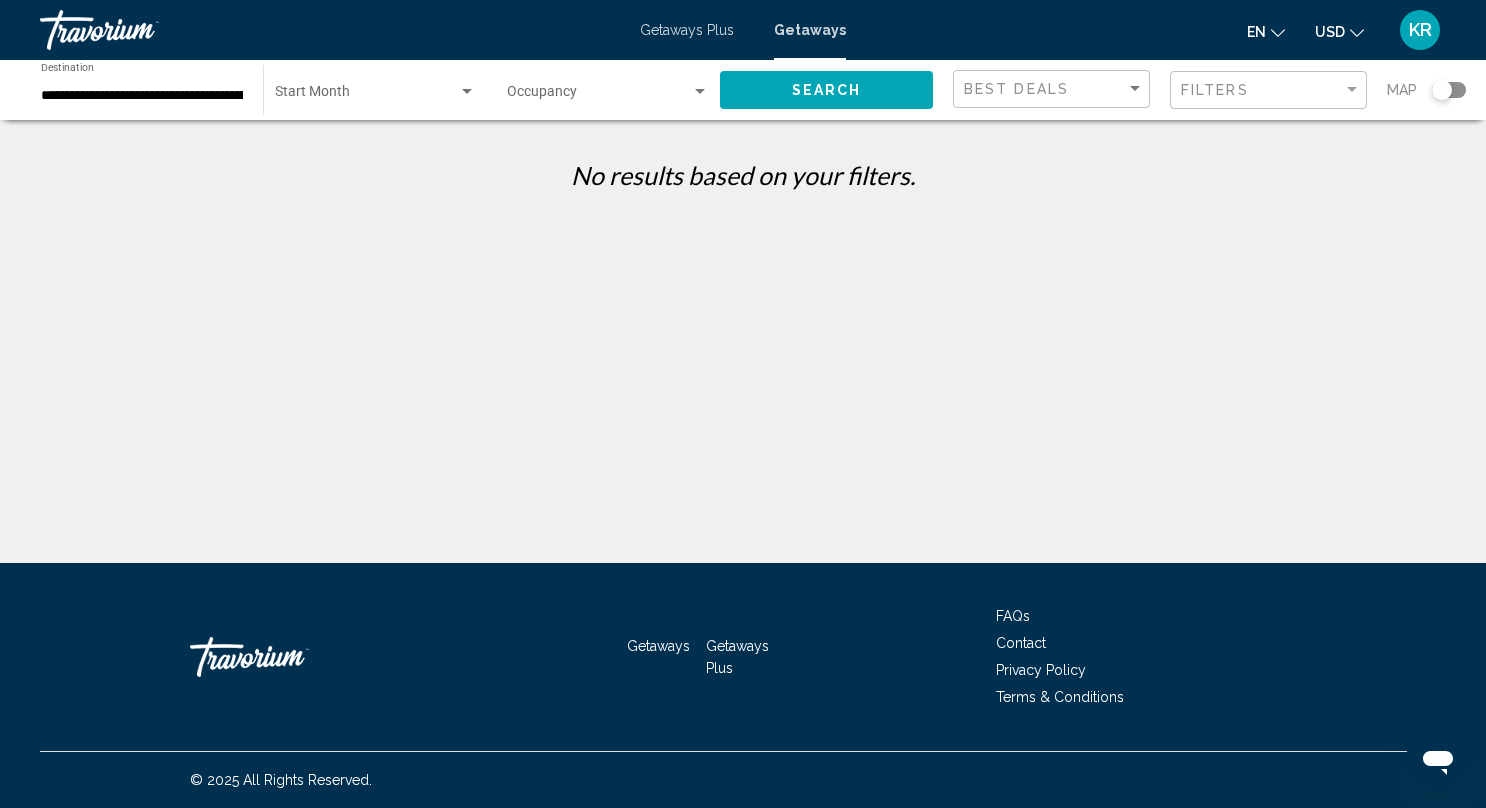 click at bounding box center (366, 96) 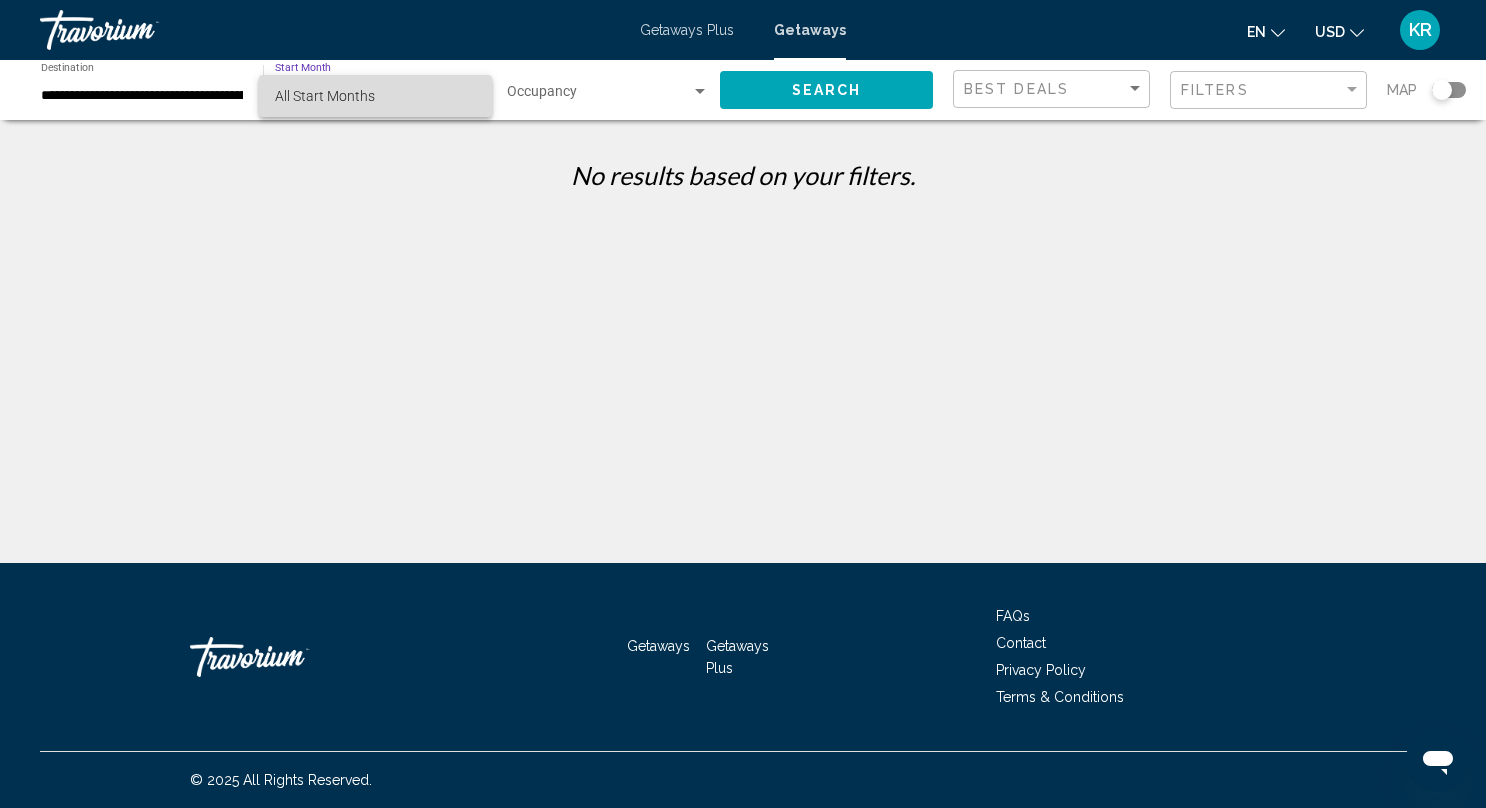 click on "All Start Months" at bounding box center (376, 96) 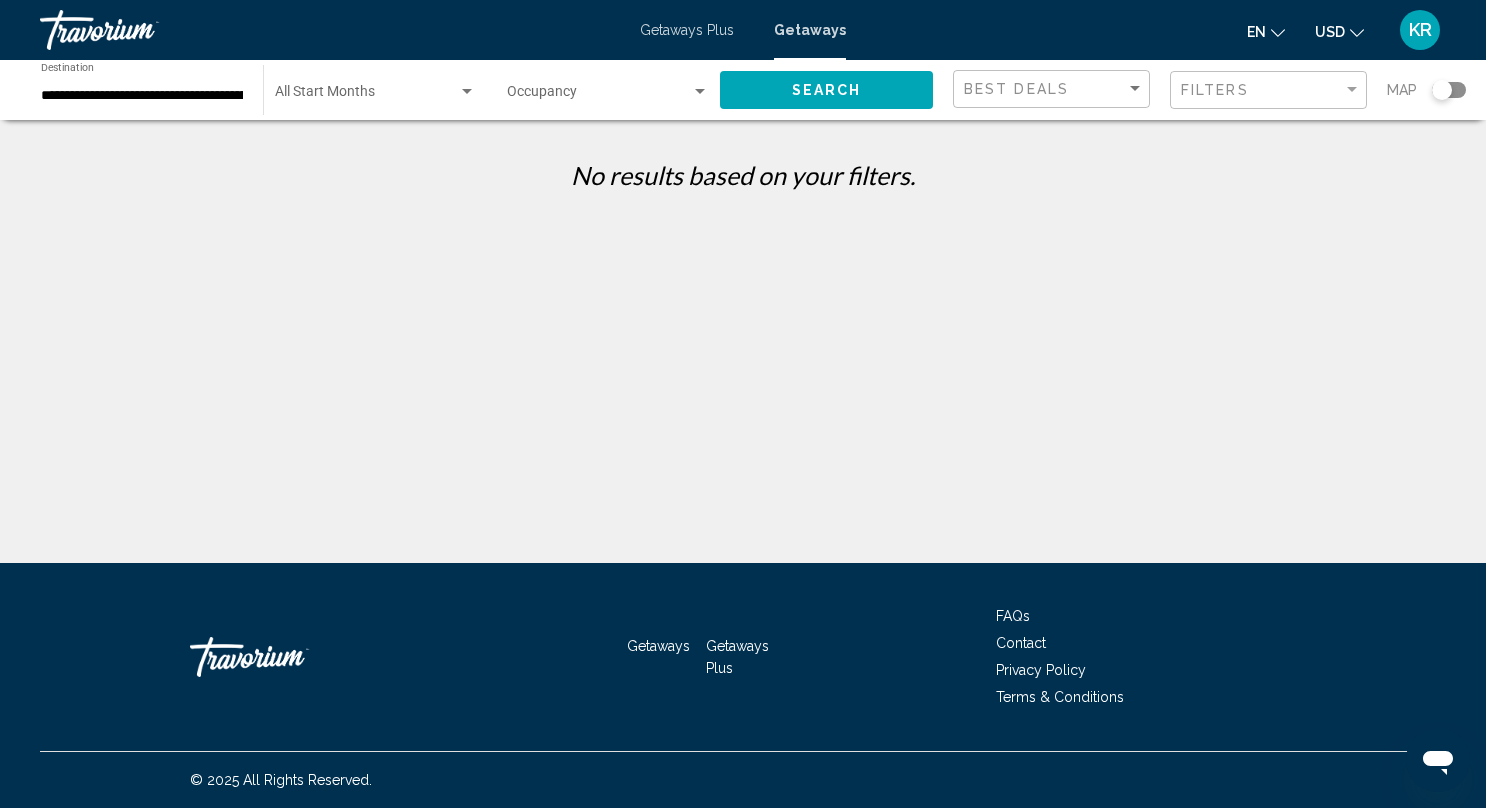click on "Start Month All Start Months" 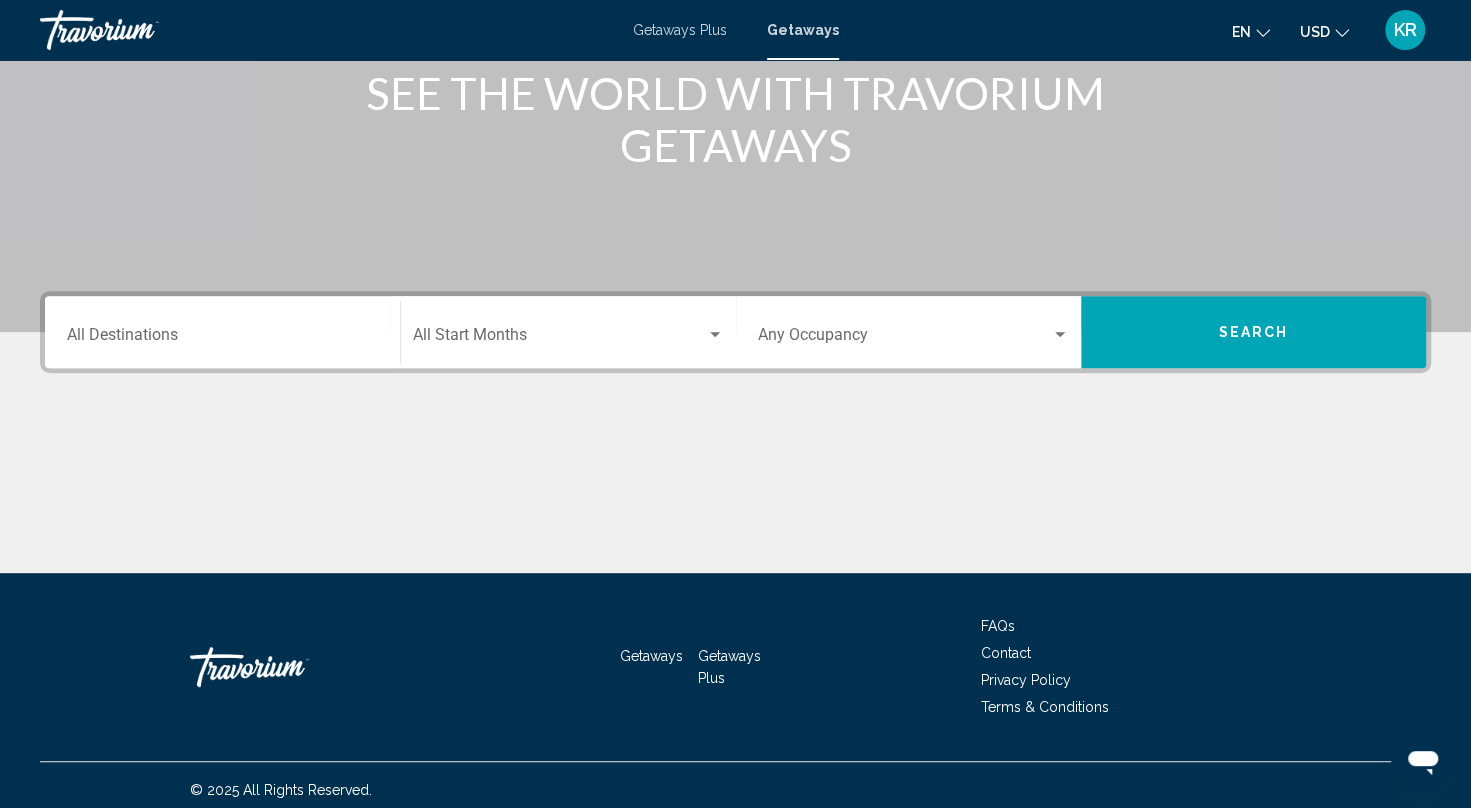 scroll, scrollTop: 277, scrollLeft: 0, axis: vertical 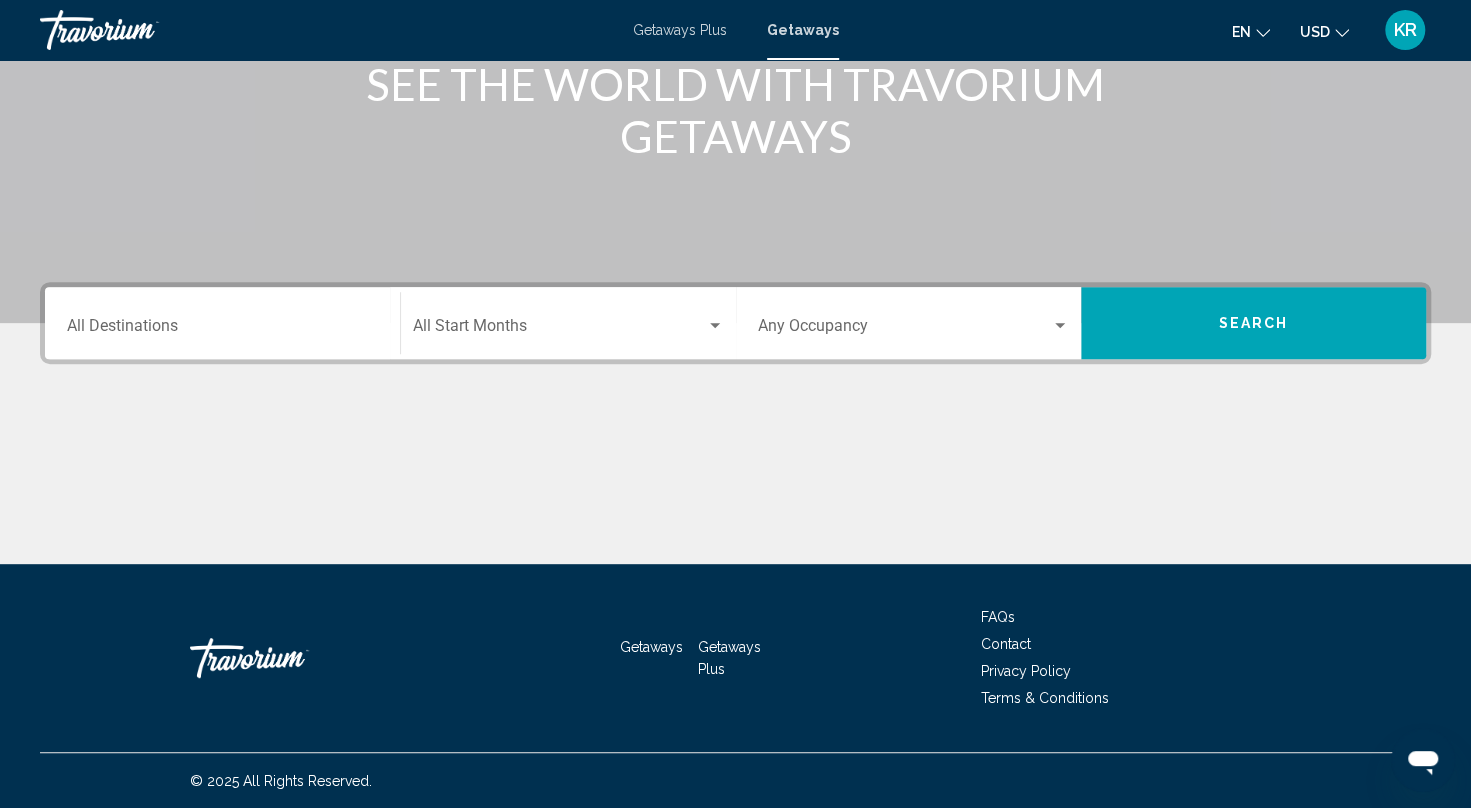 click on "Destination All Destinations" at bounding box center [222, 330] 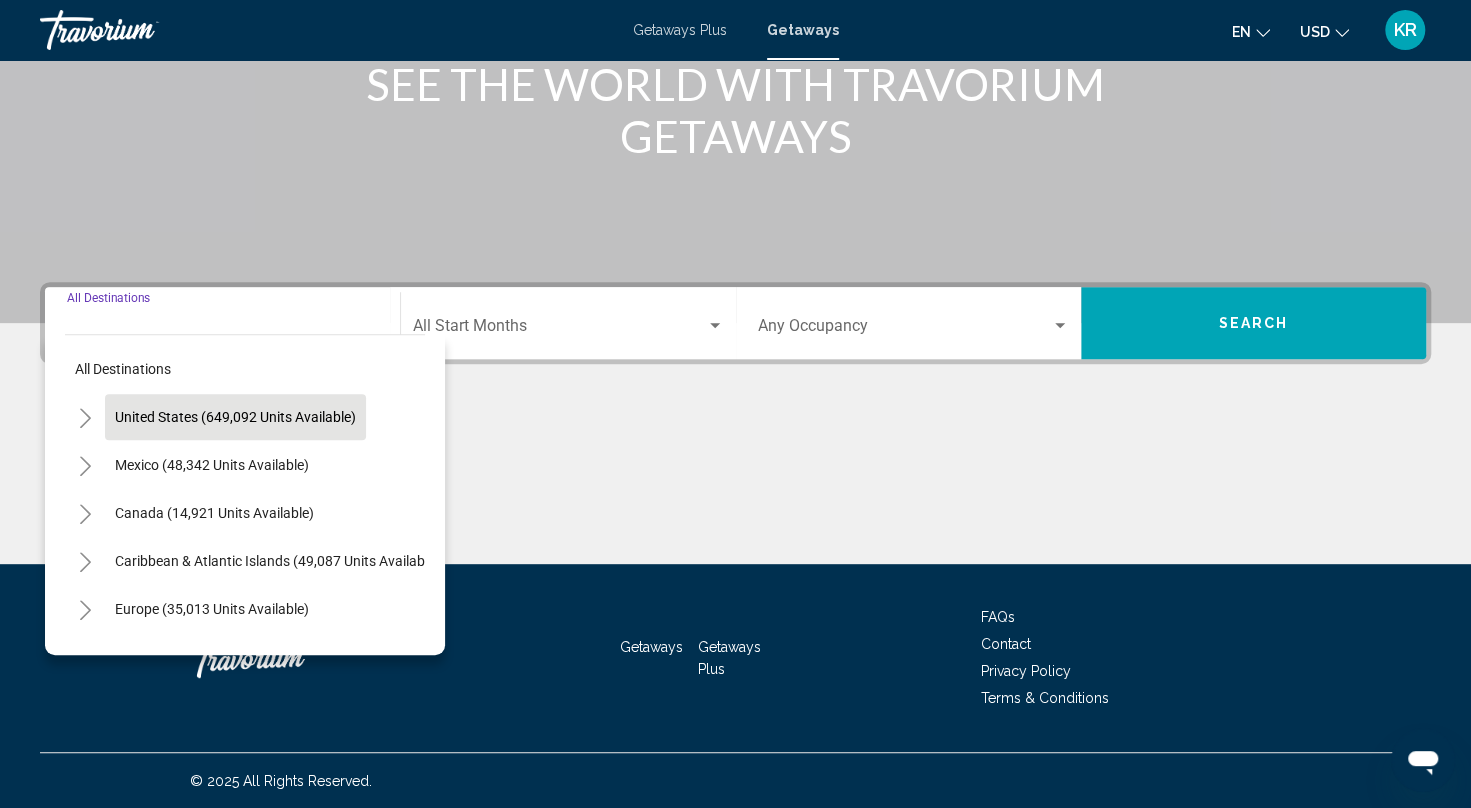 click on "United States (649,092 units available)" at bounding box center [212, 465] 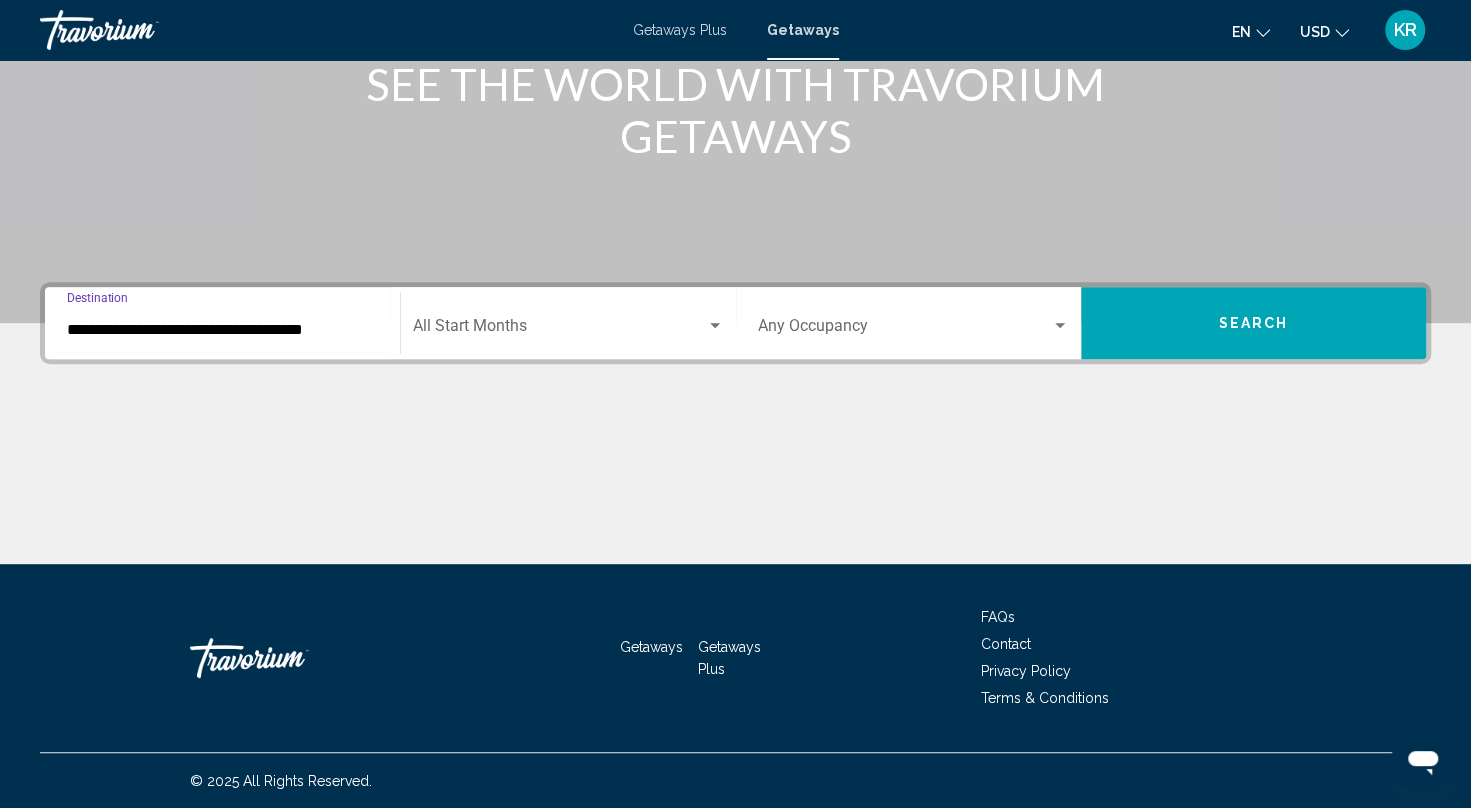 click on "**********" at bounding box center [222, 323] 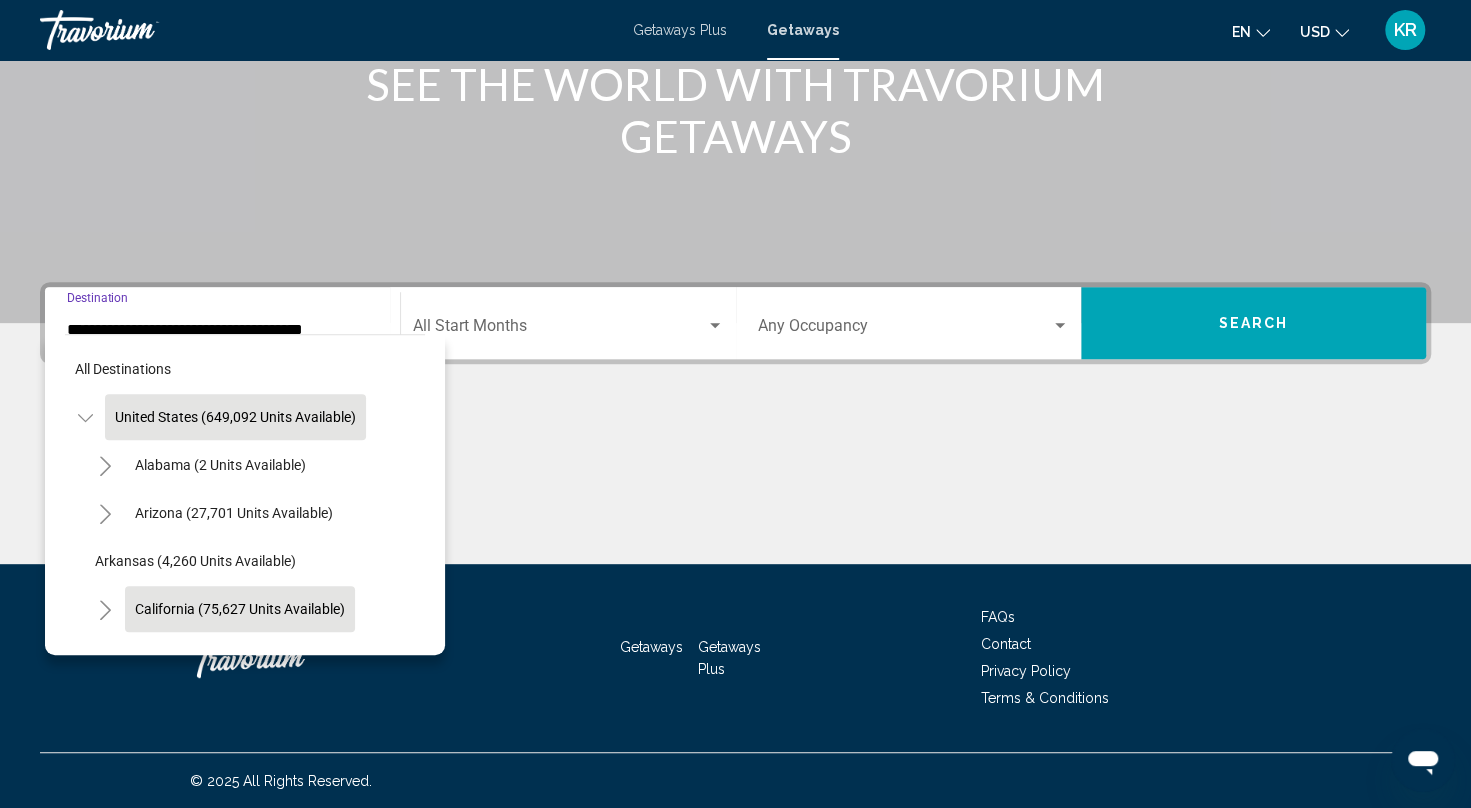click on "California (75,627 units available)" 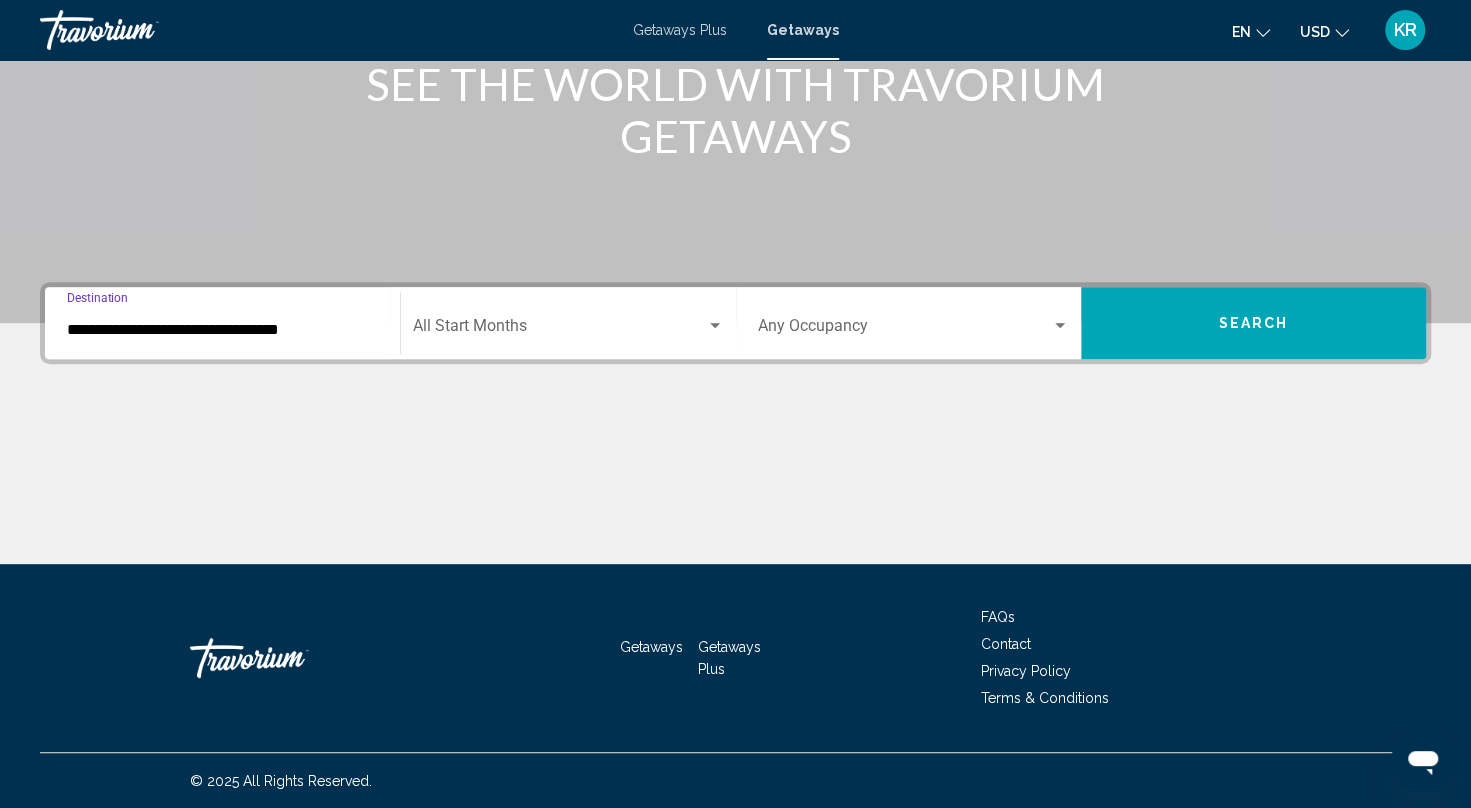 click on "**********" at bounding box center [222, 330] 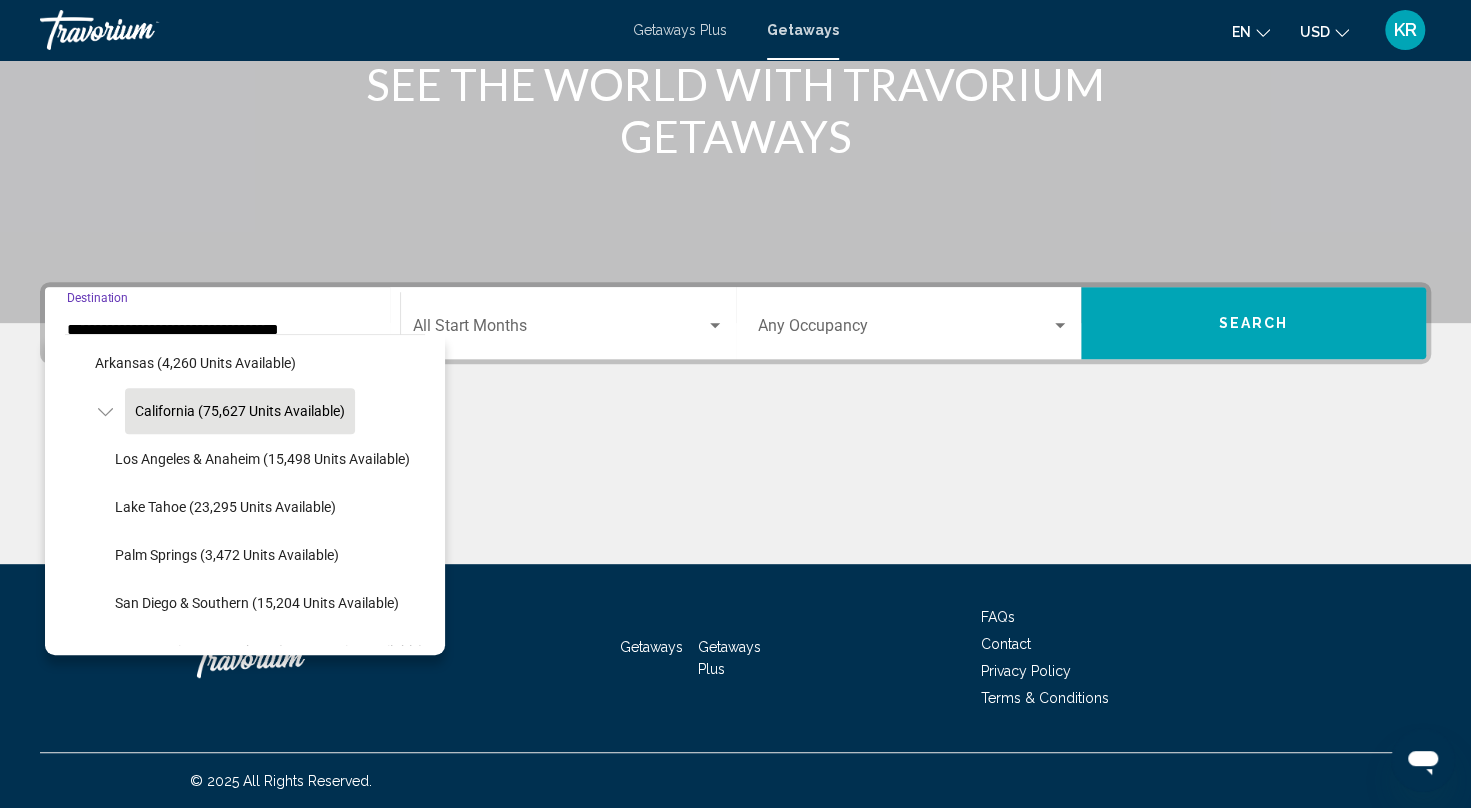 scroll, scrollTop: 326, scrollLeft: 0, axis: vertical 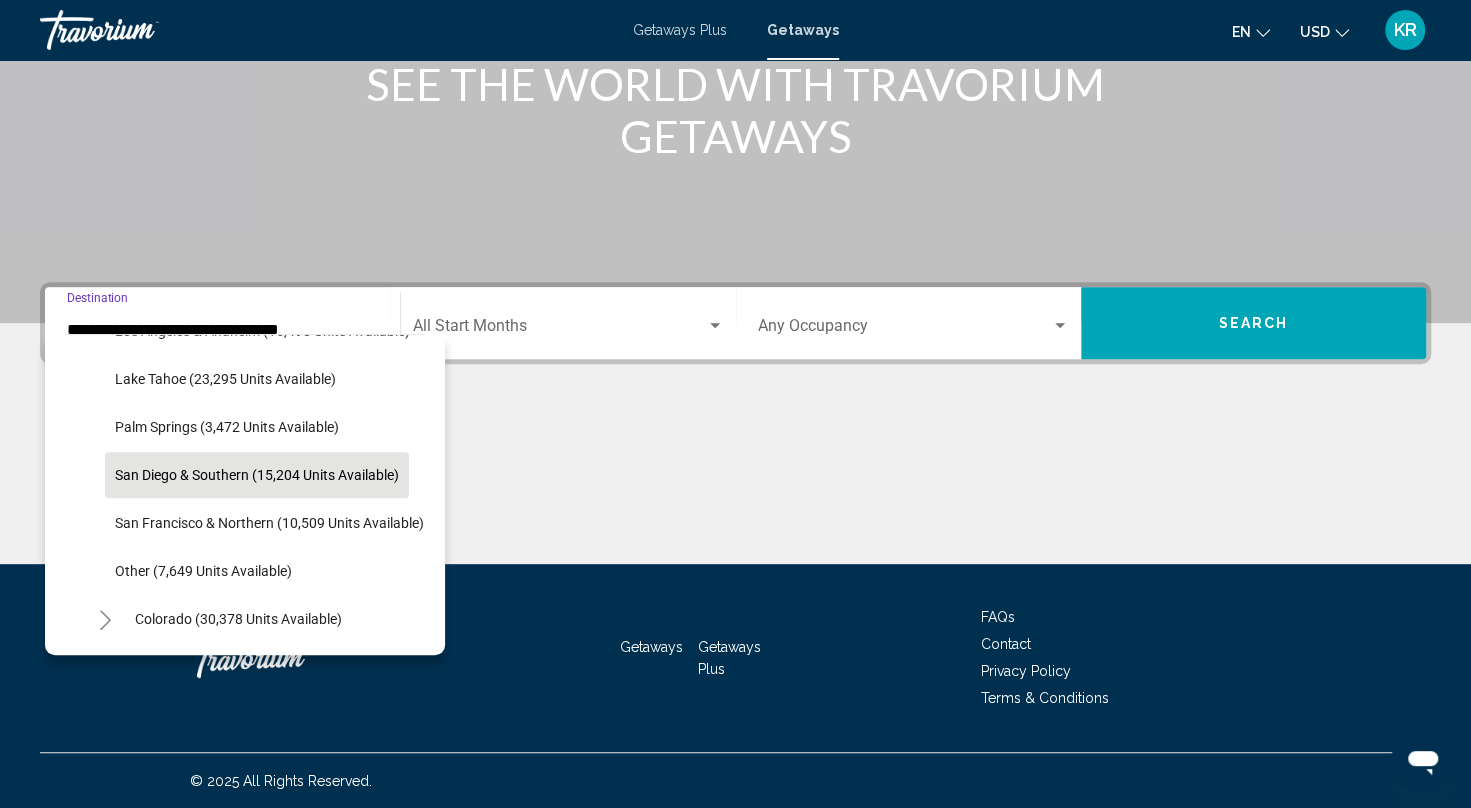click on "San Diego & Southern (15,204 units available)" 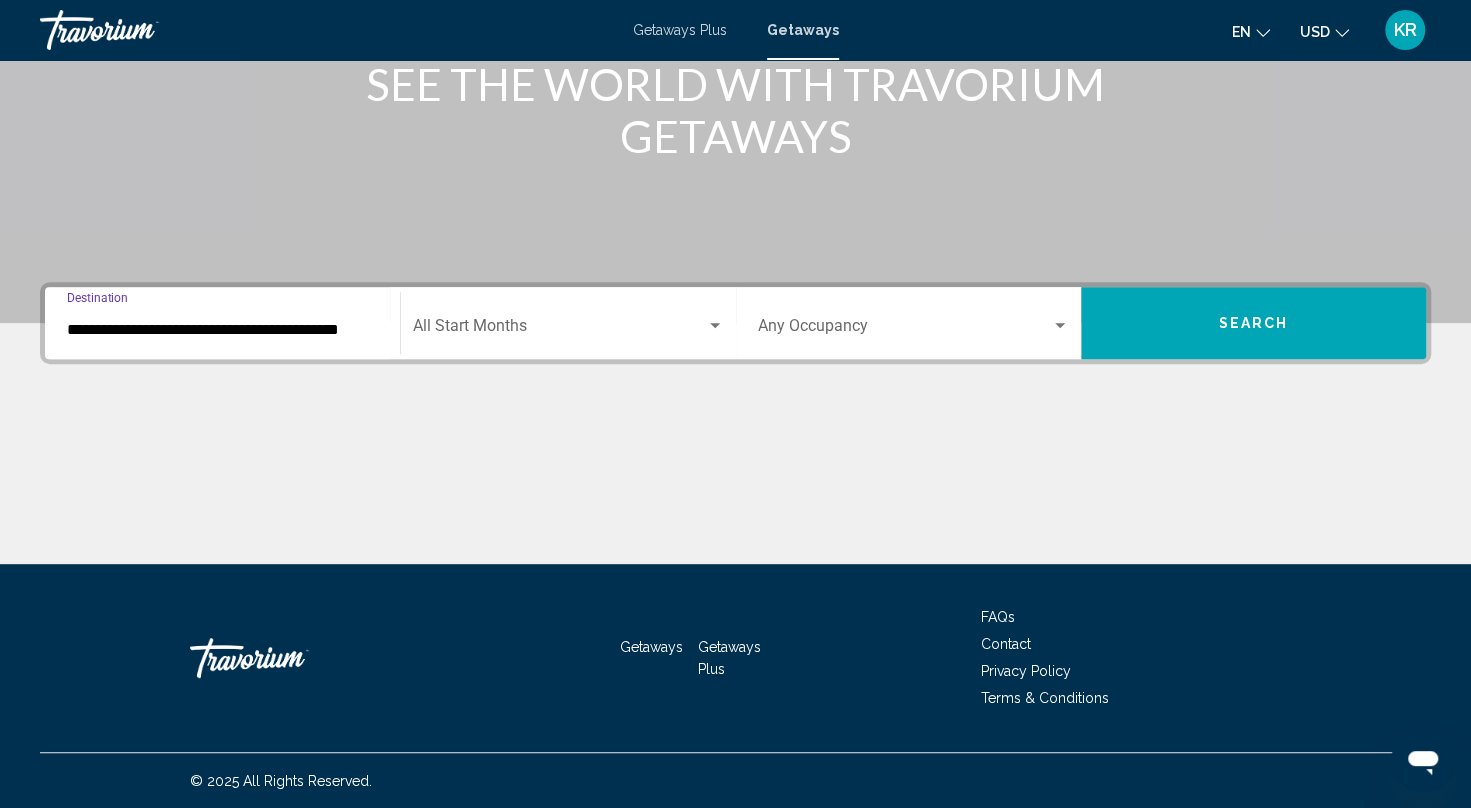 click at bounding box center [559, 330] 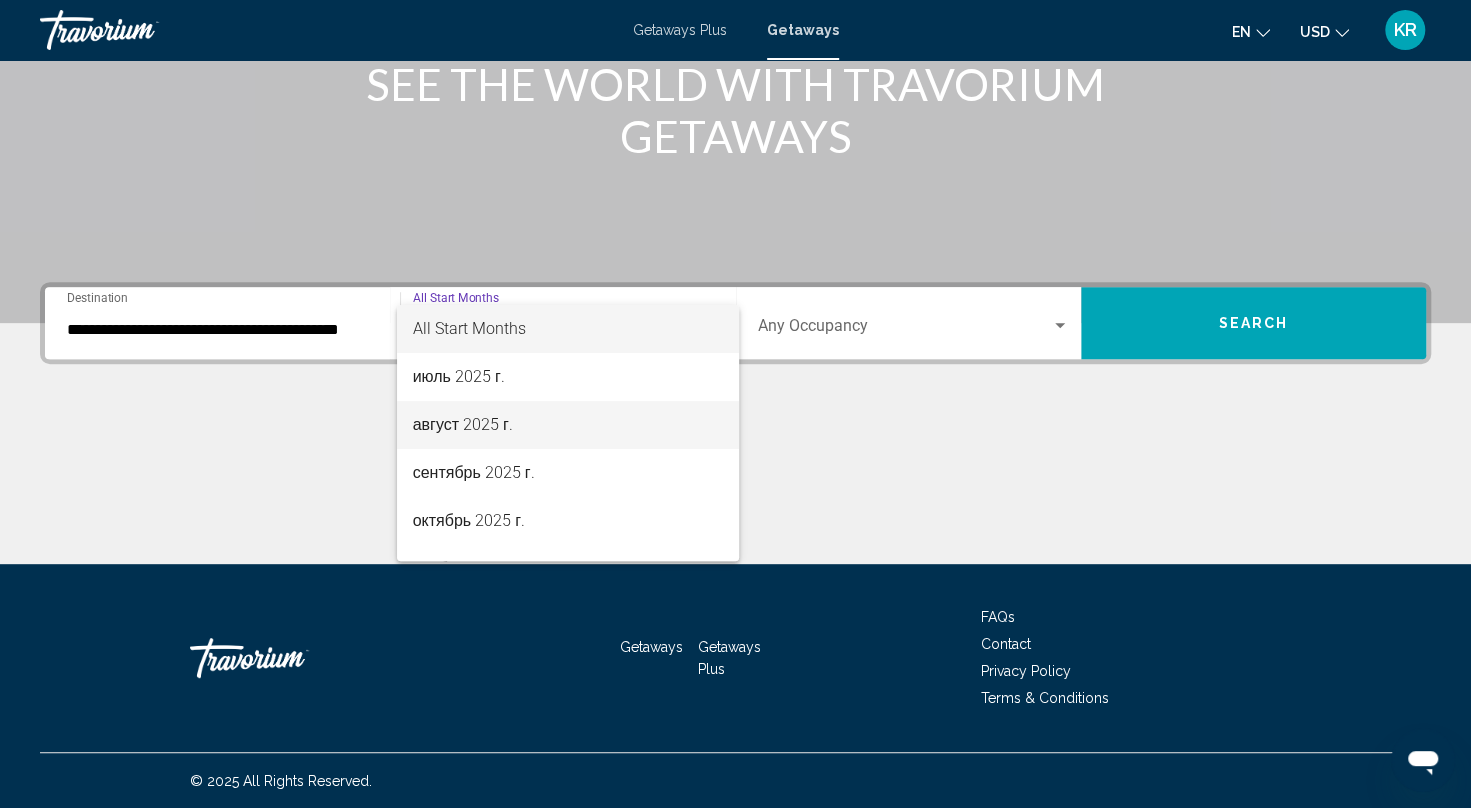click on "август 2025 г." at bounding box center (568, 425) 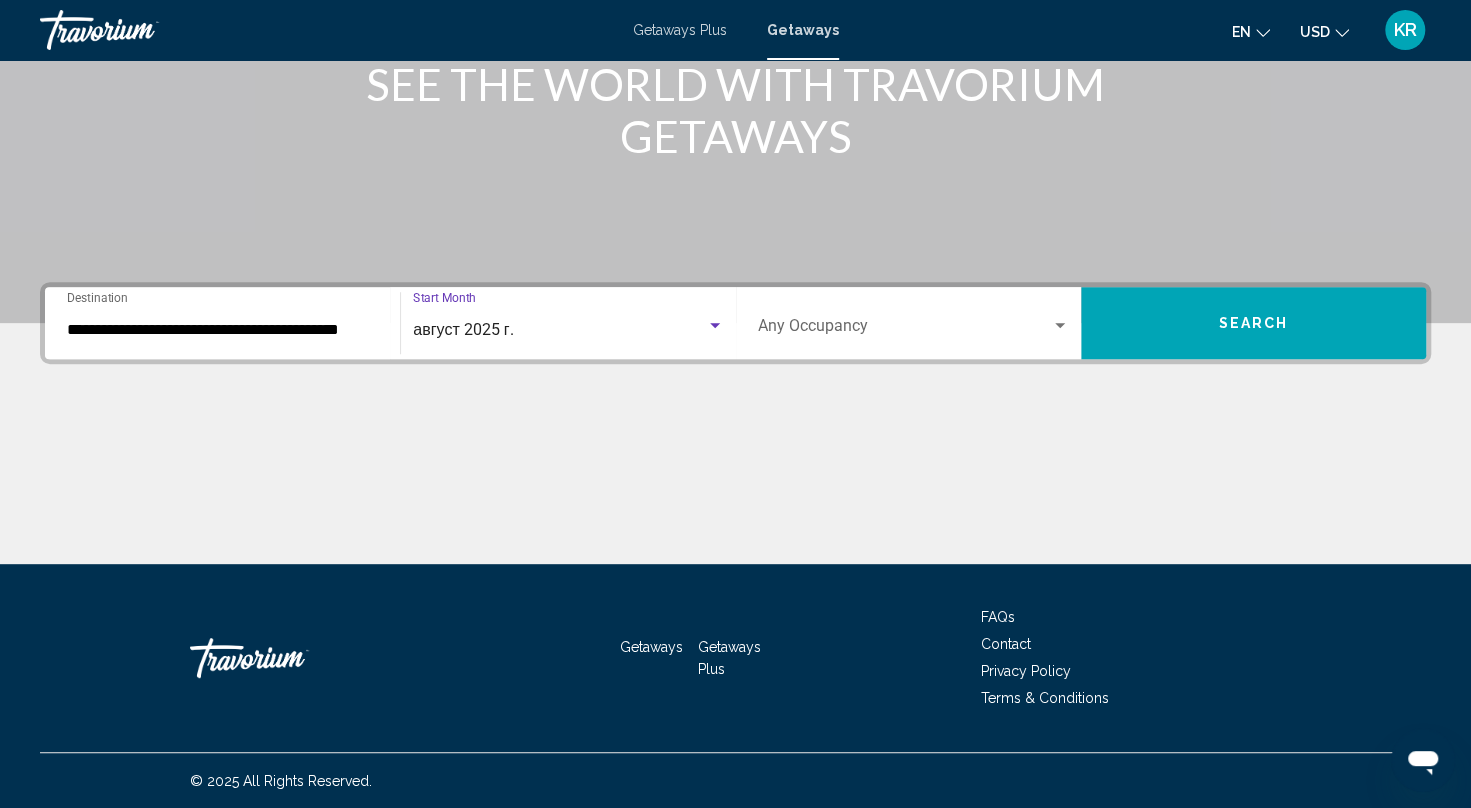 click at bounding box center [904, 330] 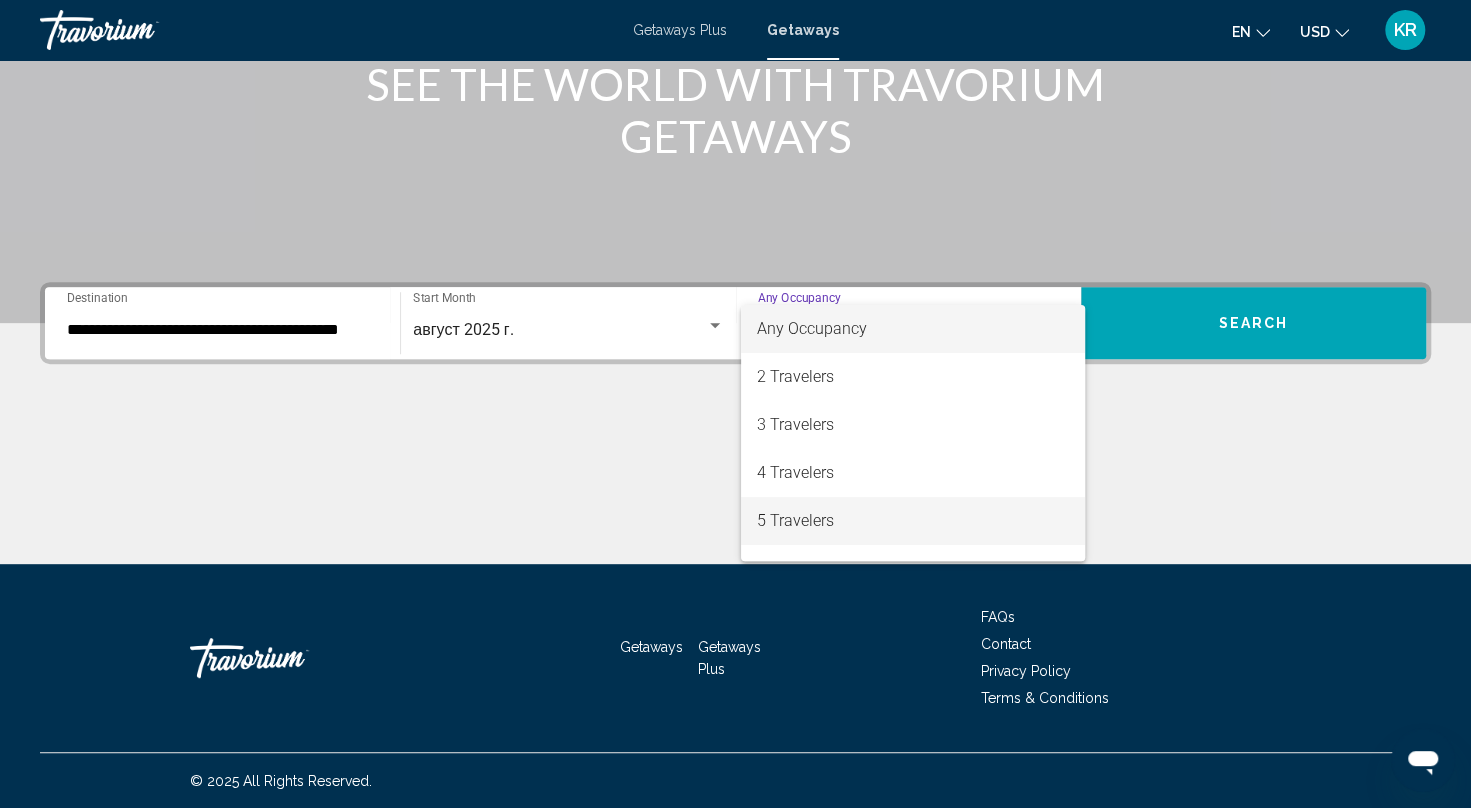 click on "5 Travelers" at bounding box center (912, 521) 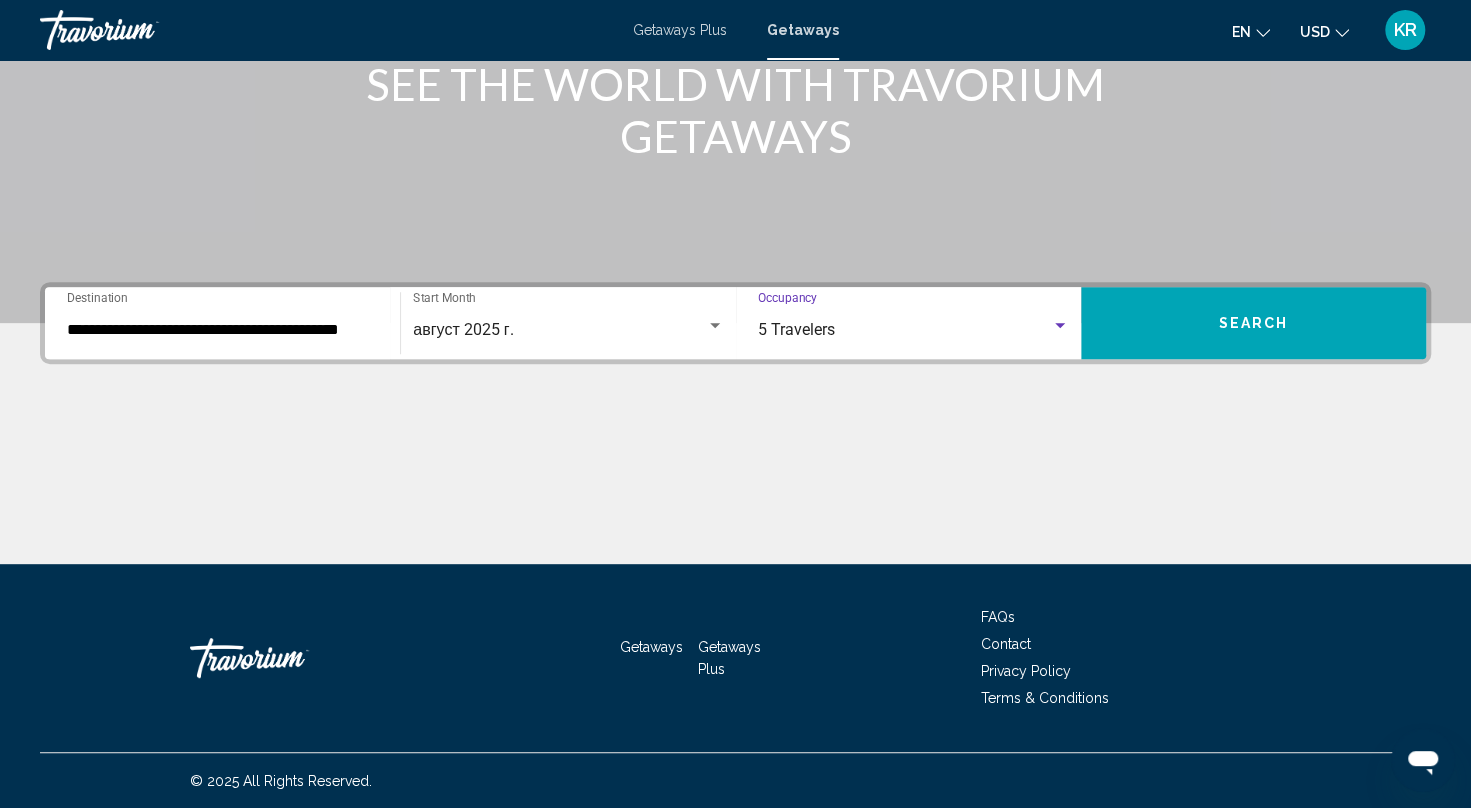 click on "Search" at bounding box center (1253, 323) 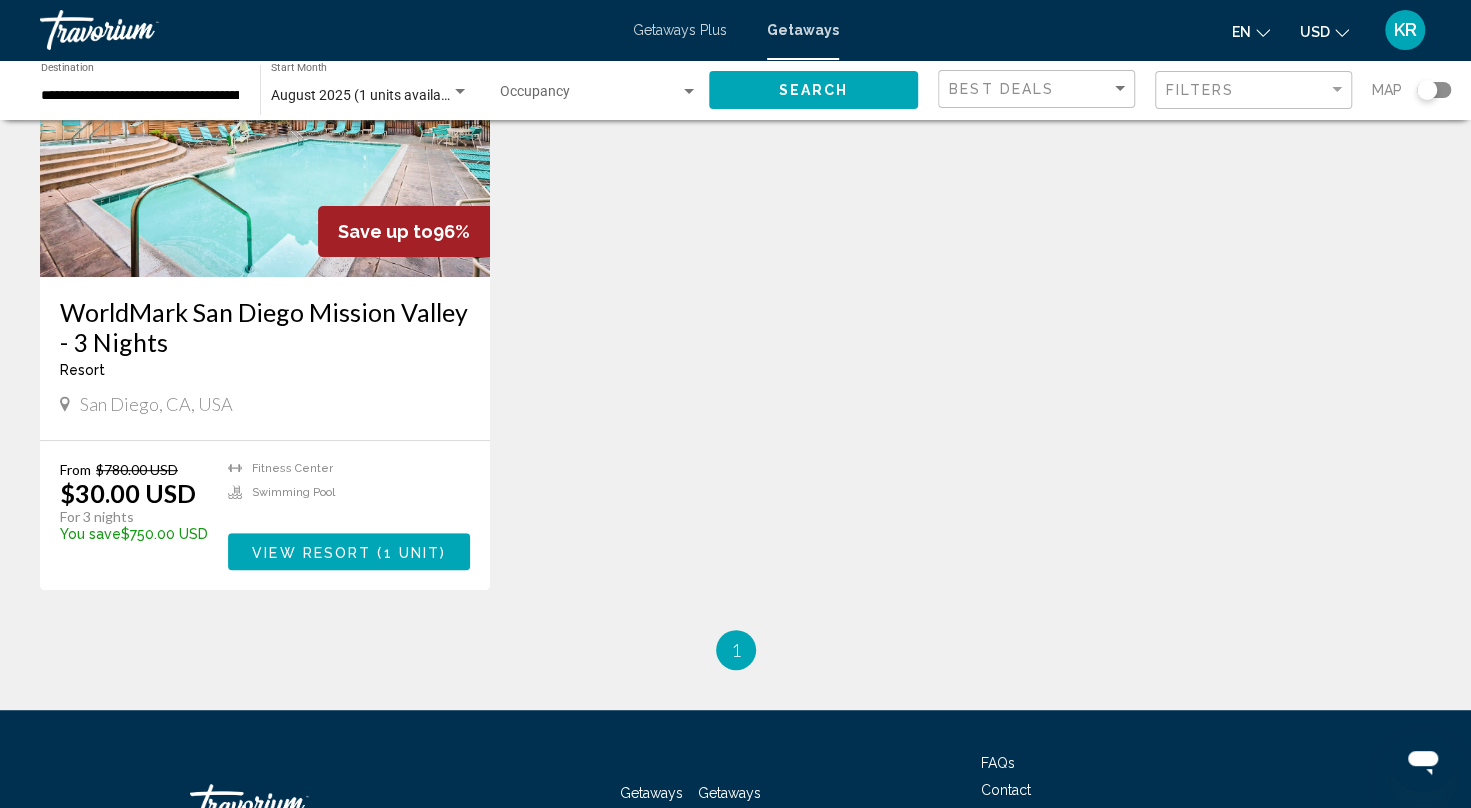 scroll, scrollTop: 0, scrollLeft: 0, axis: both 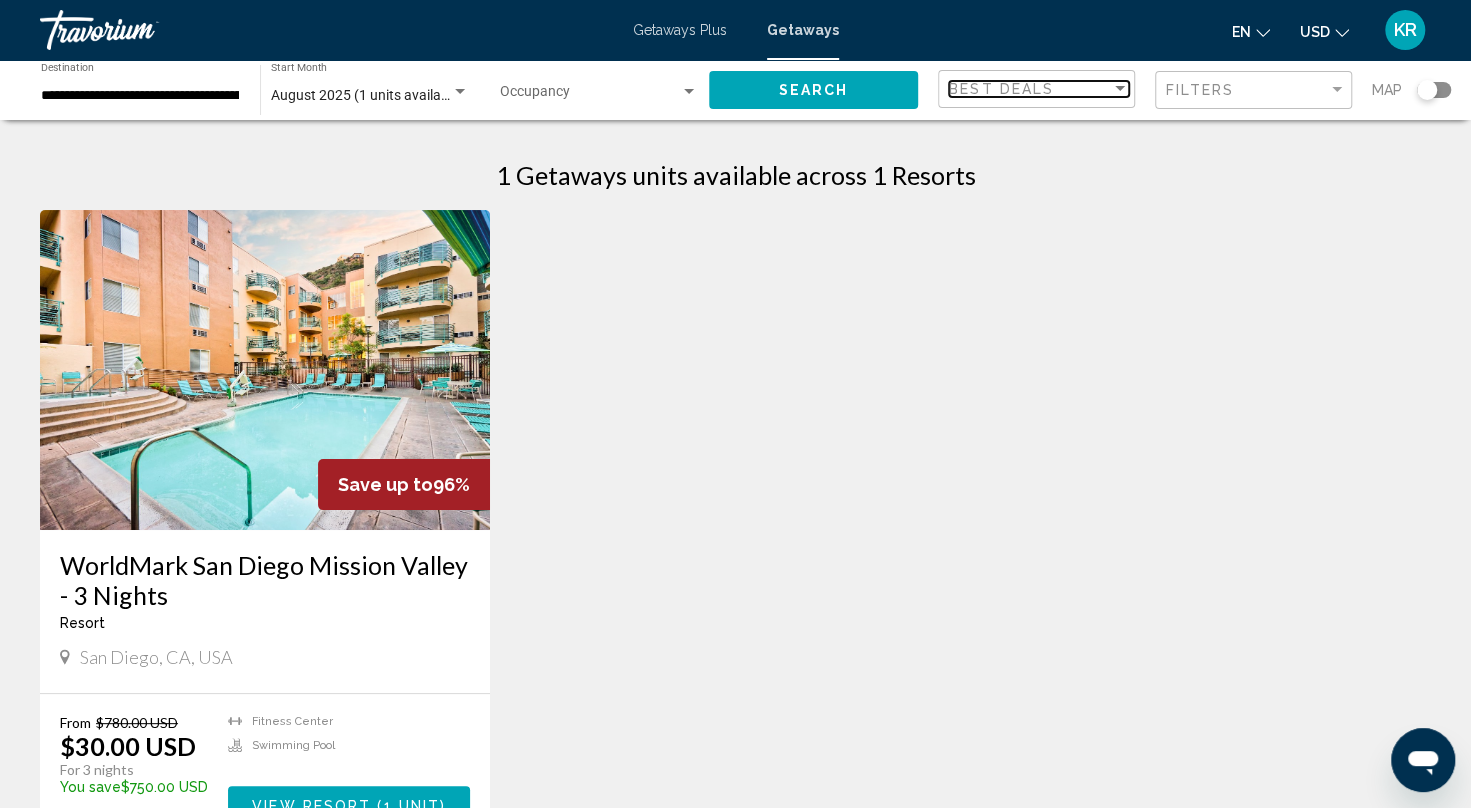 click on "Best Deals" at bounding box center (1030, 89) 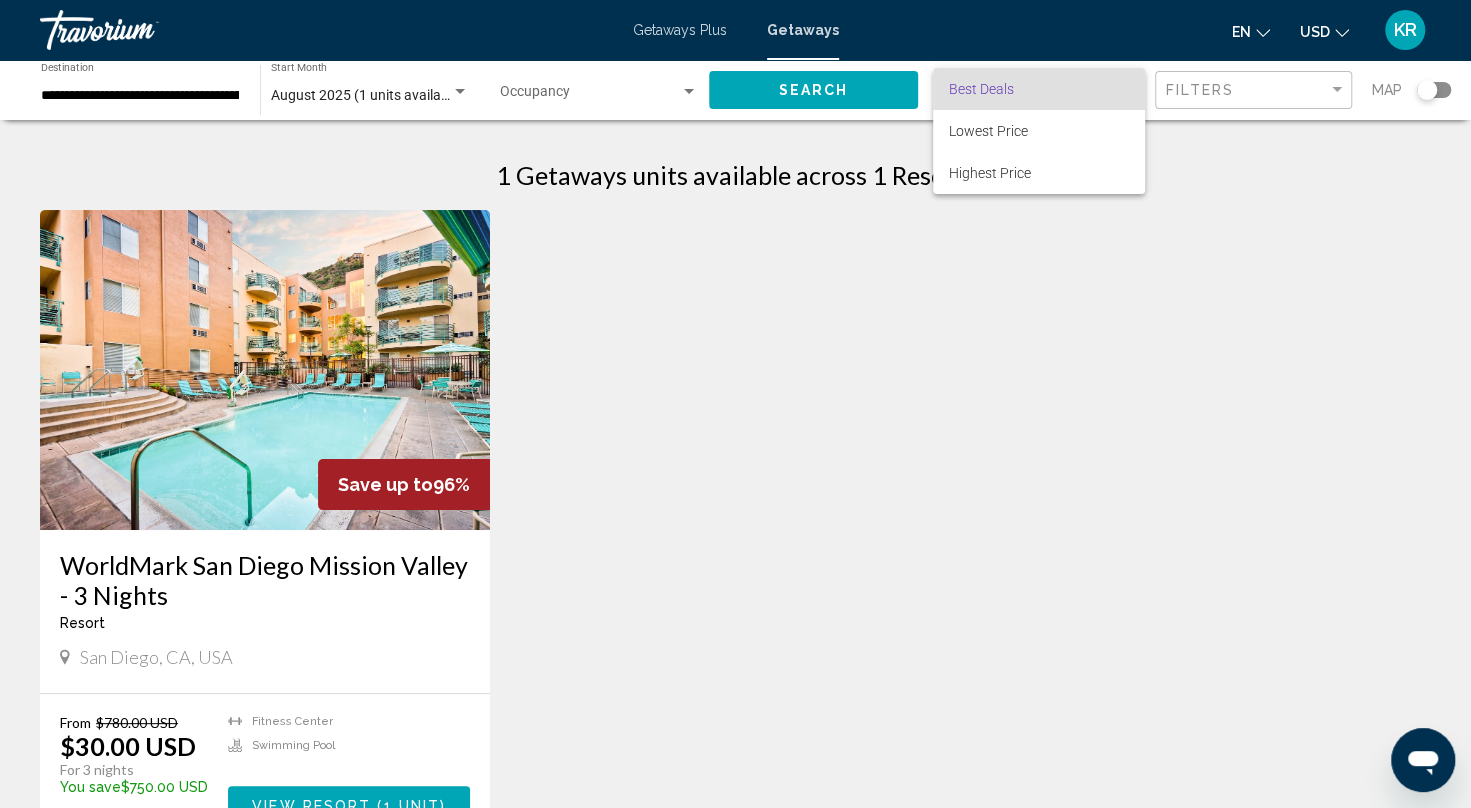 click on "Best Deals" at bounding box center (1039, 89) 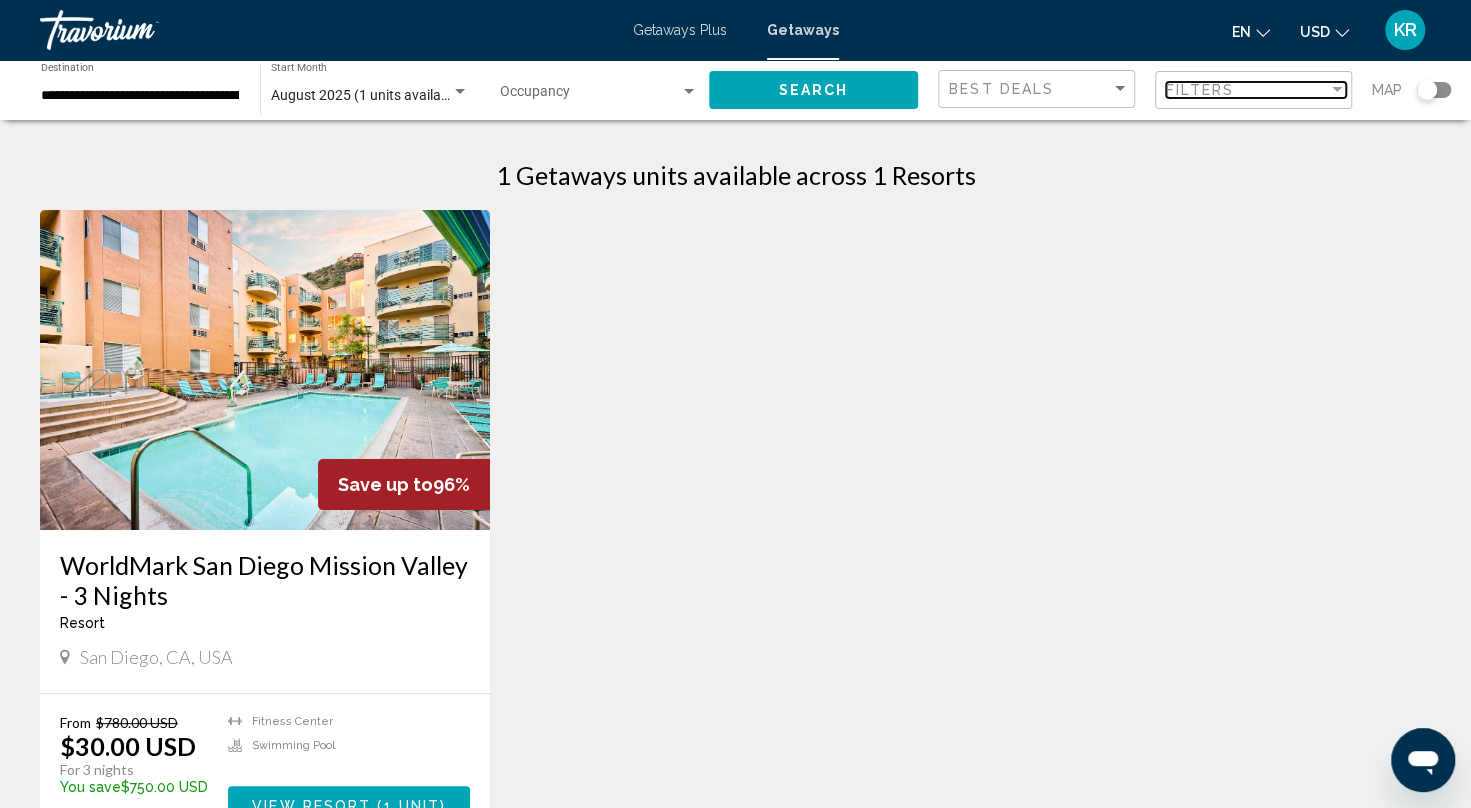 click on "Filters" at bounding box center (1200, 90) 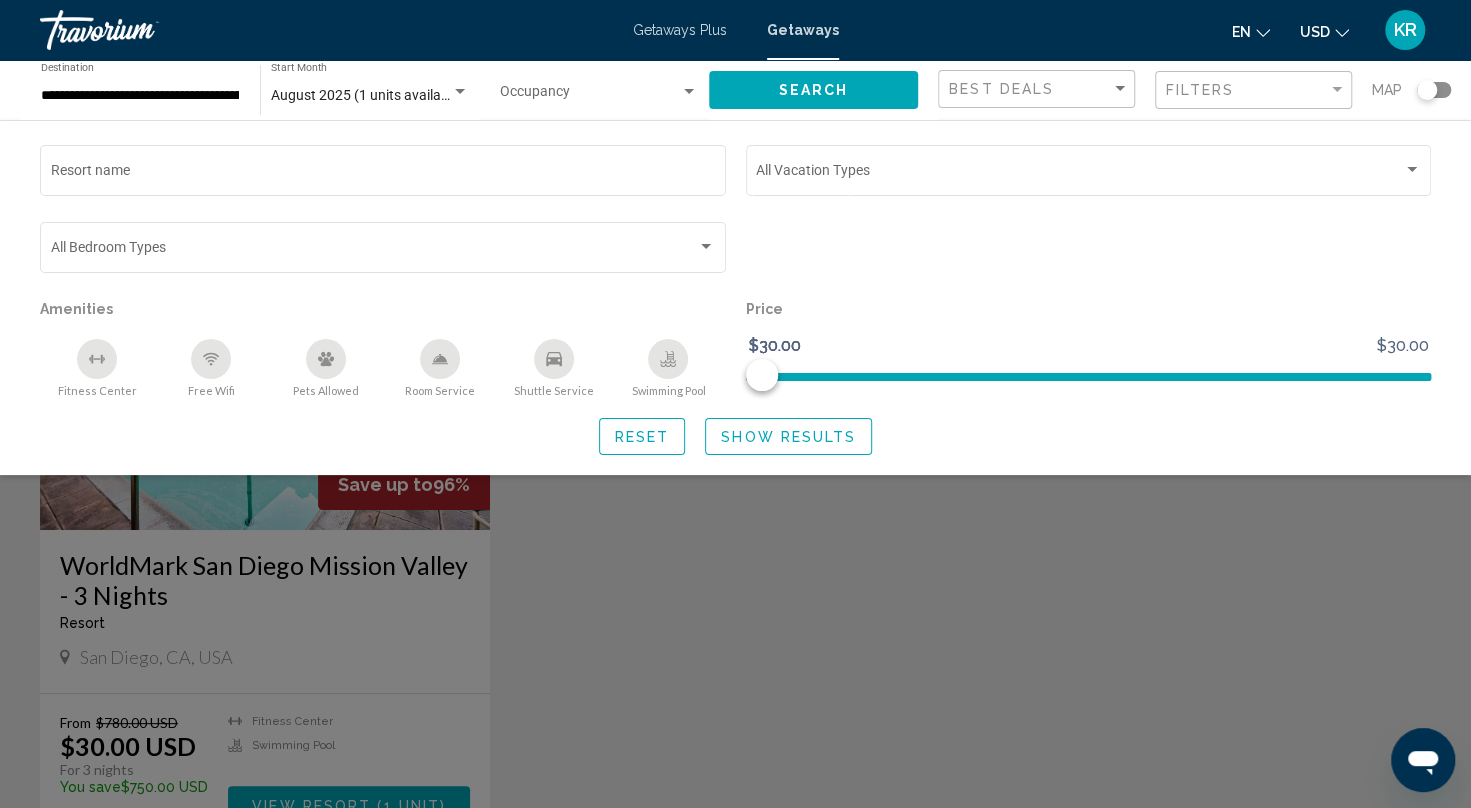 click 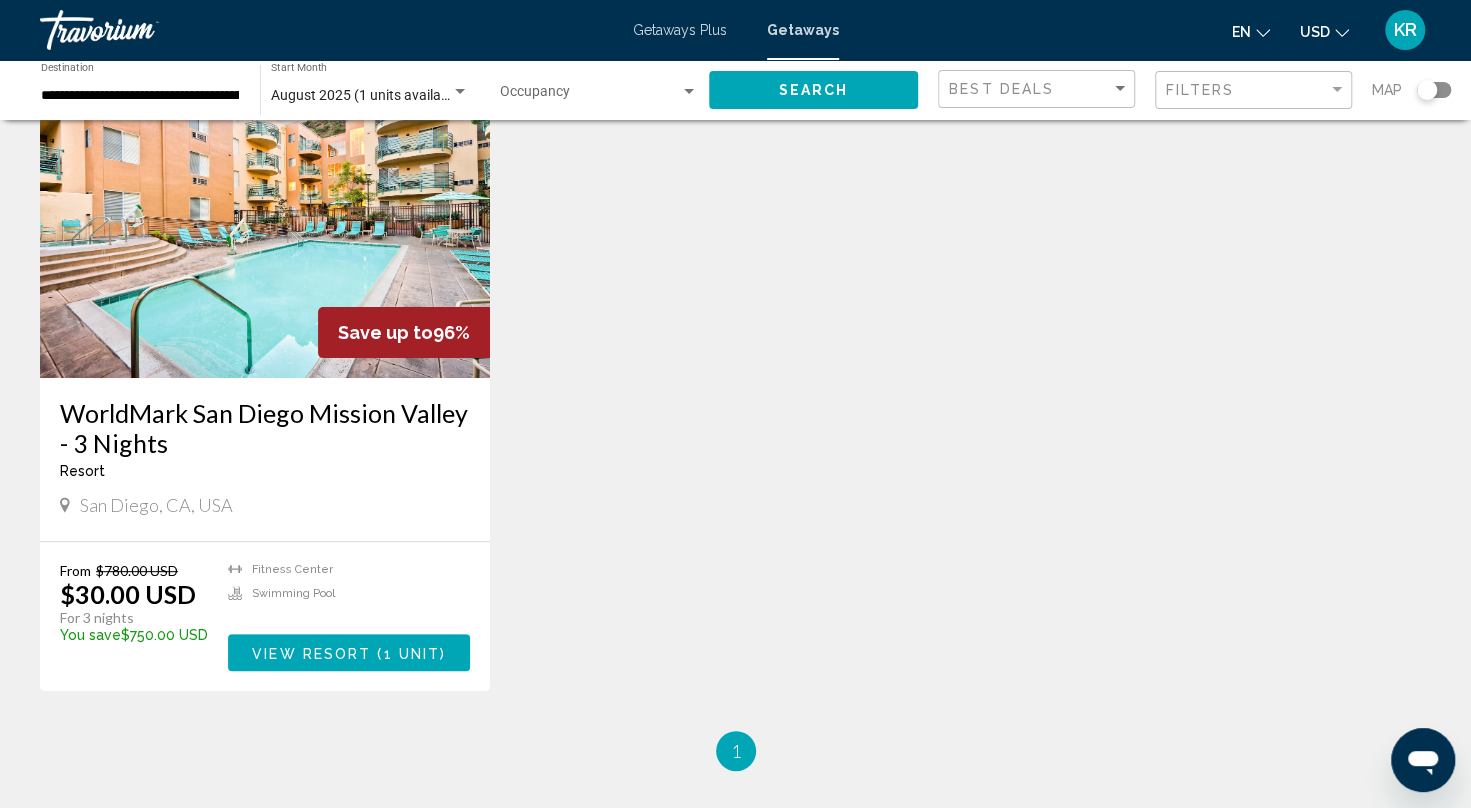 scroll, scrollTop: 0, scrollLeft: 0, axis: both 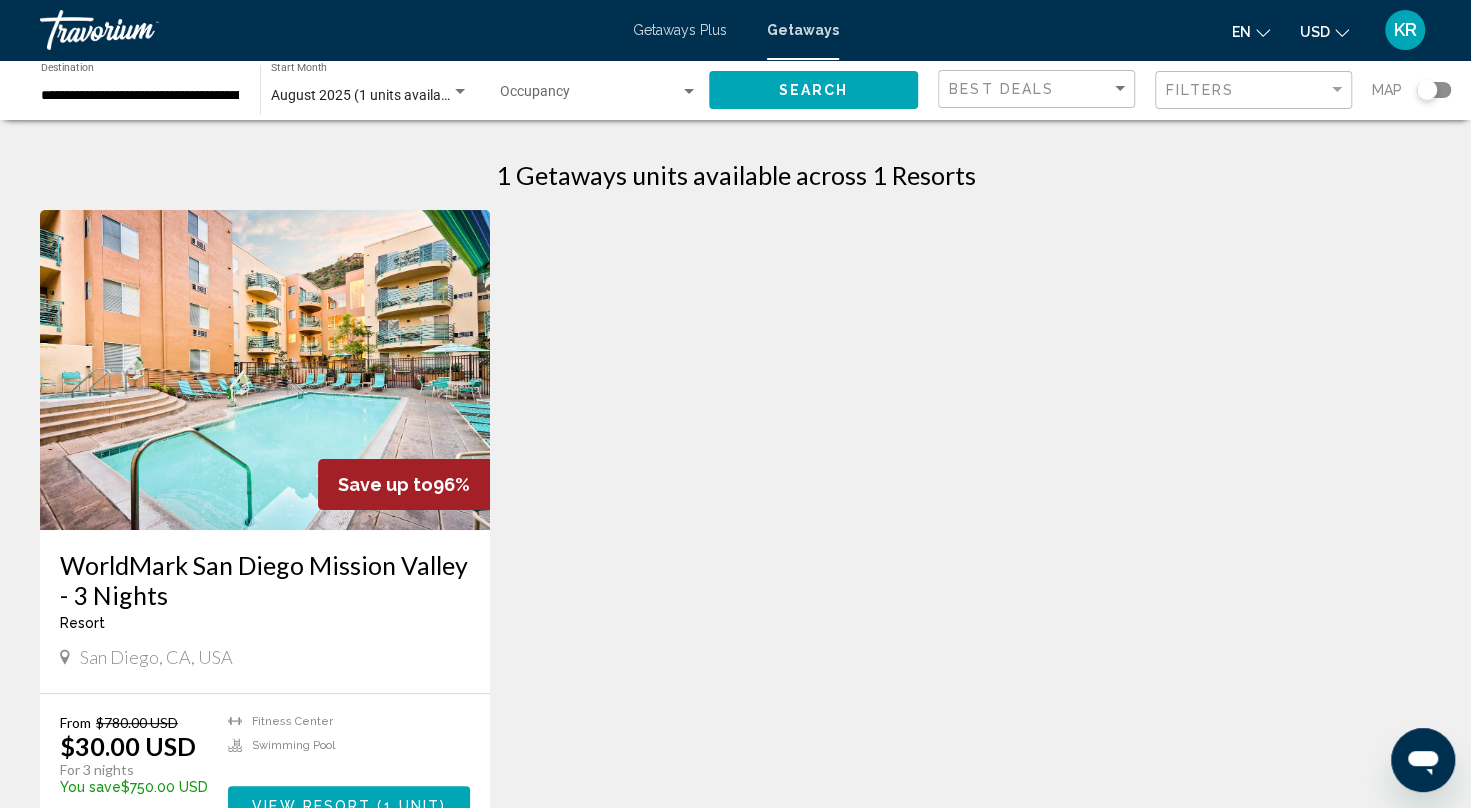 click on "**********" 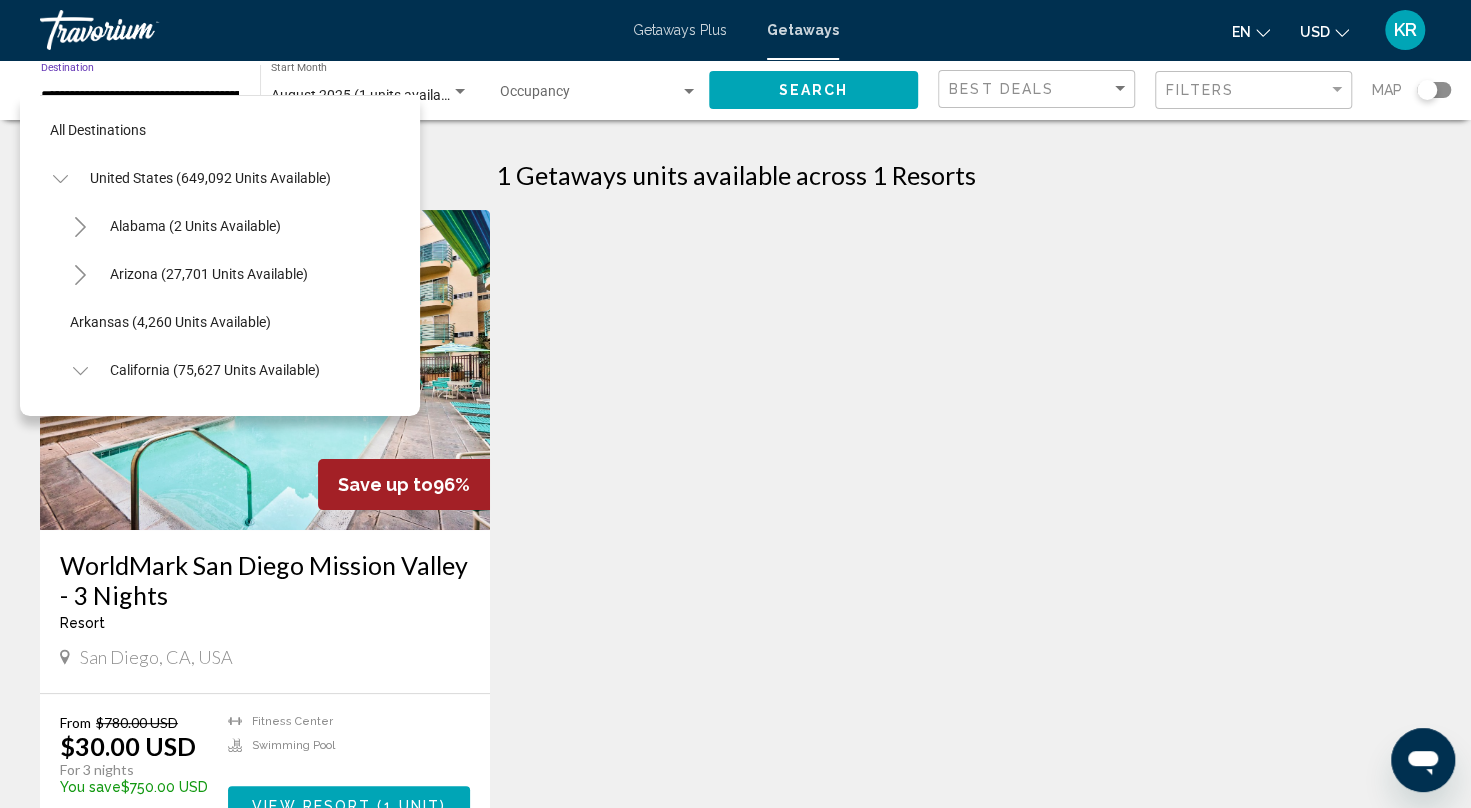 scroll, scrollTop: 0, scrollLeft: 84, axis: horizontal 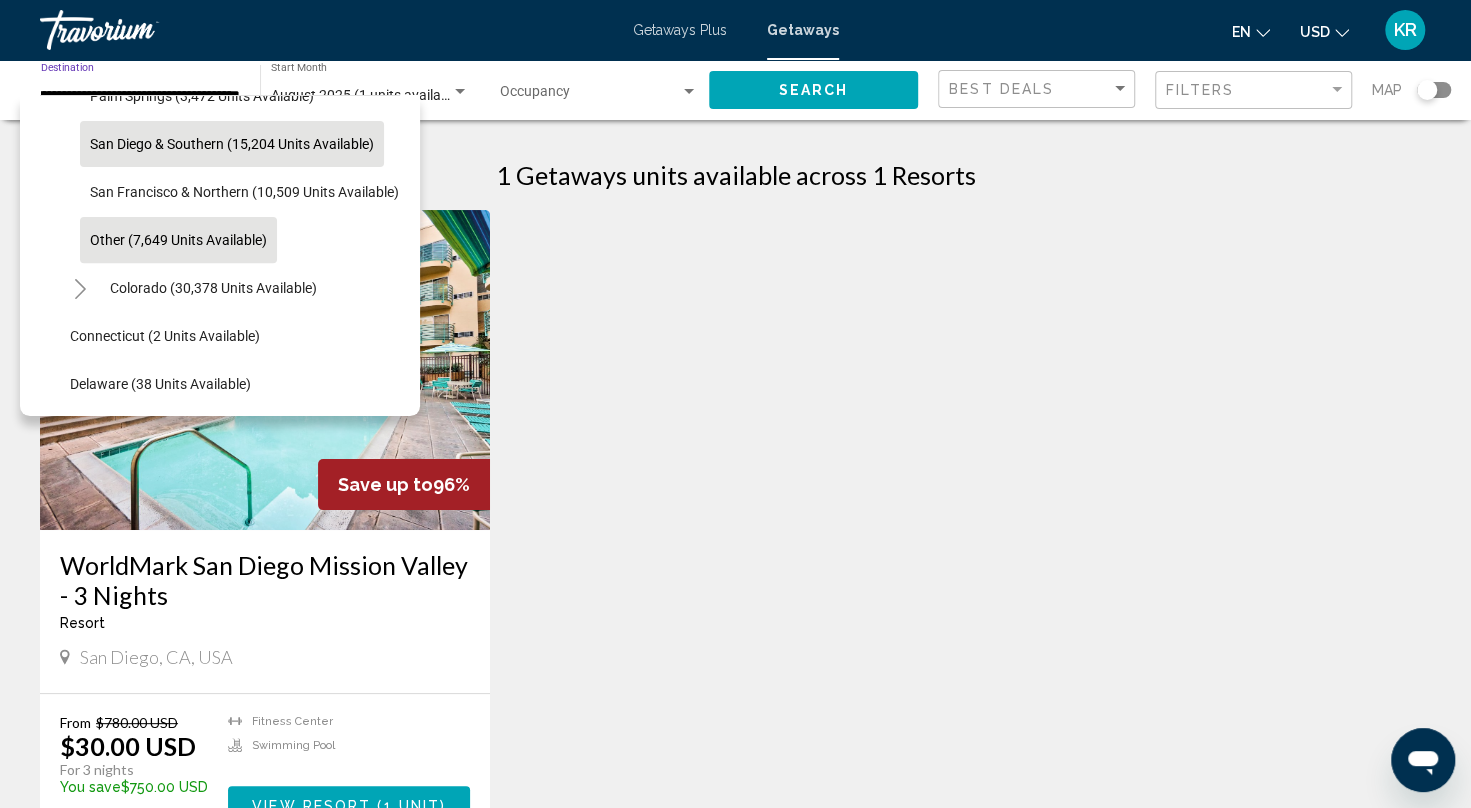 click on "Other (7,649 units available)" 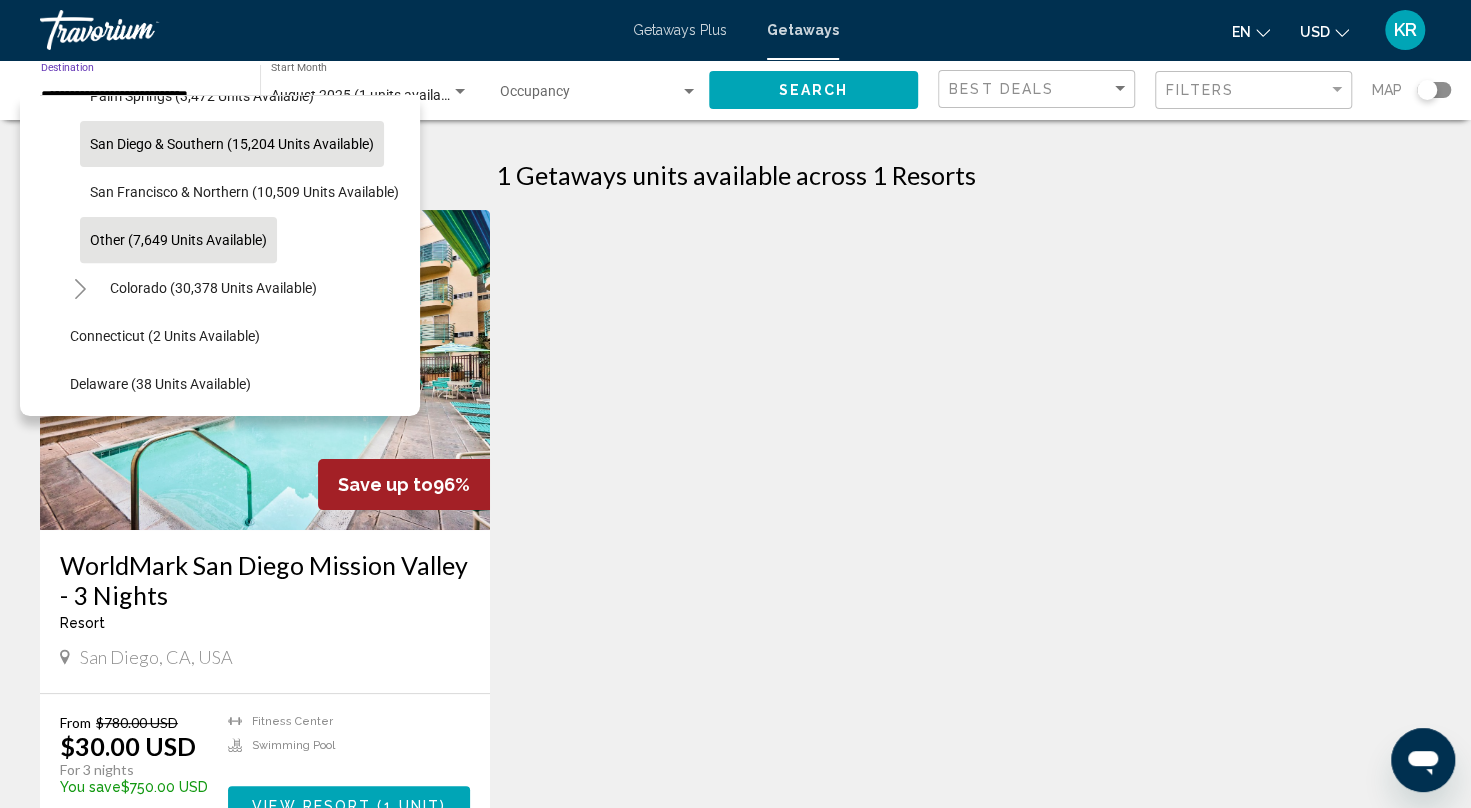 scroll, scrollTop: 0, scrollLeft: 0, axis: both 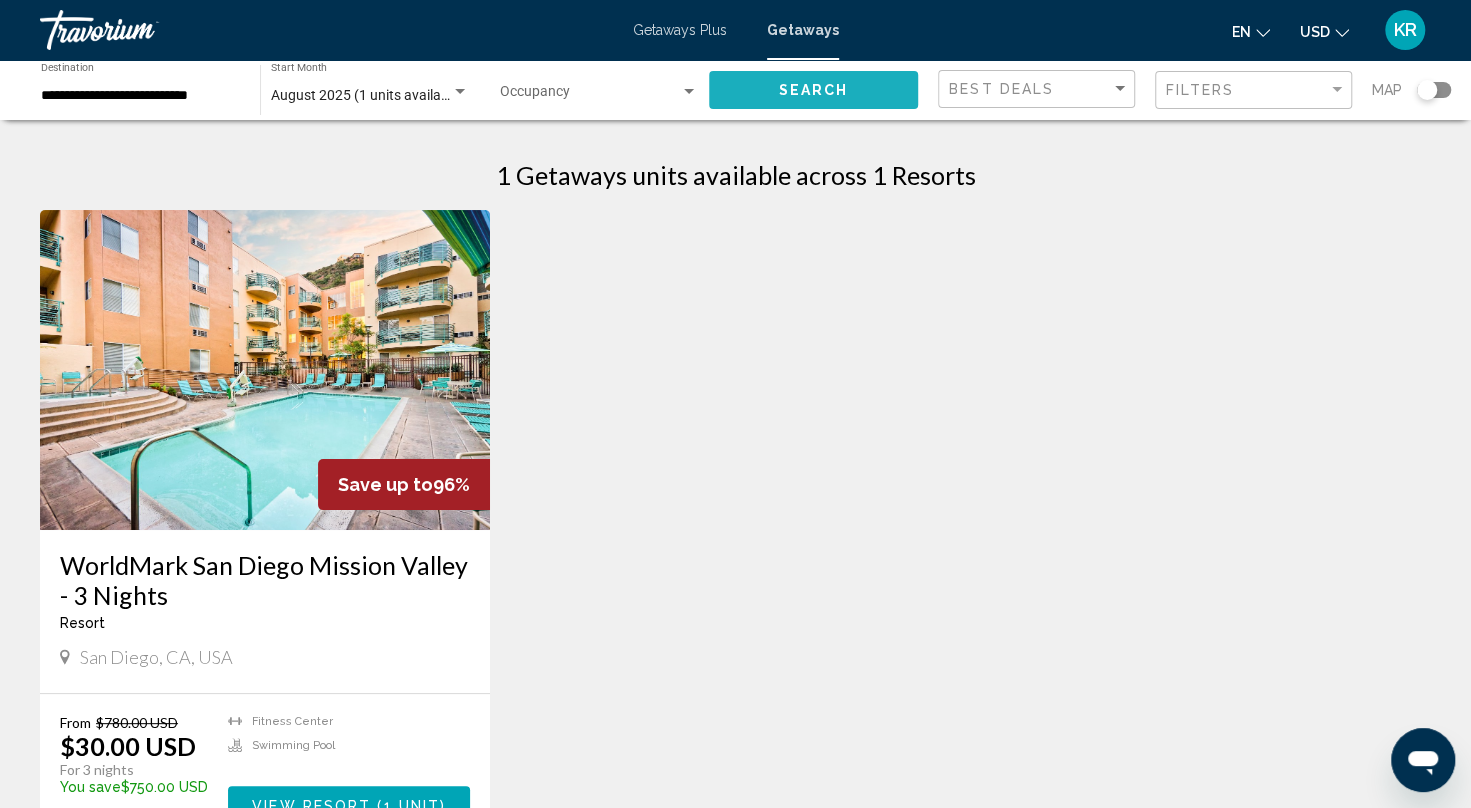 click on "Search" 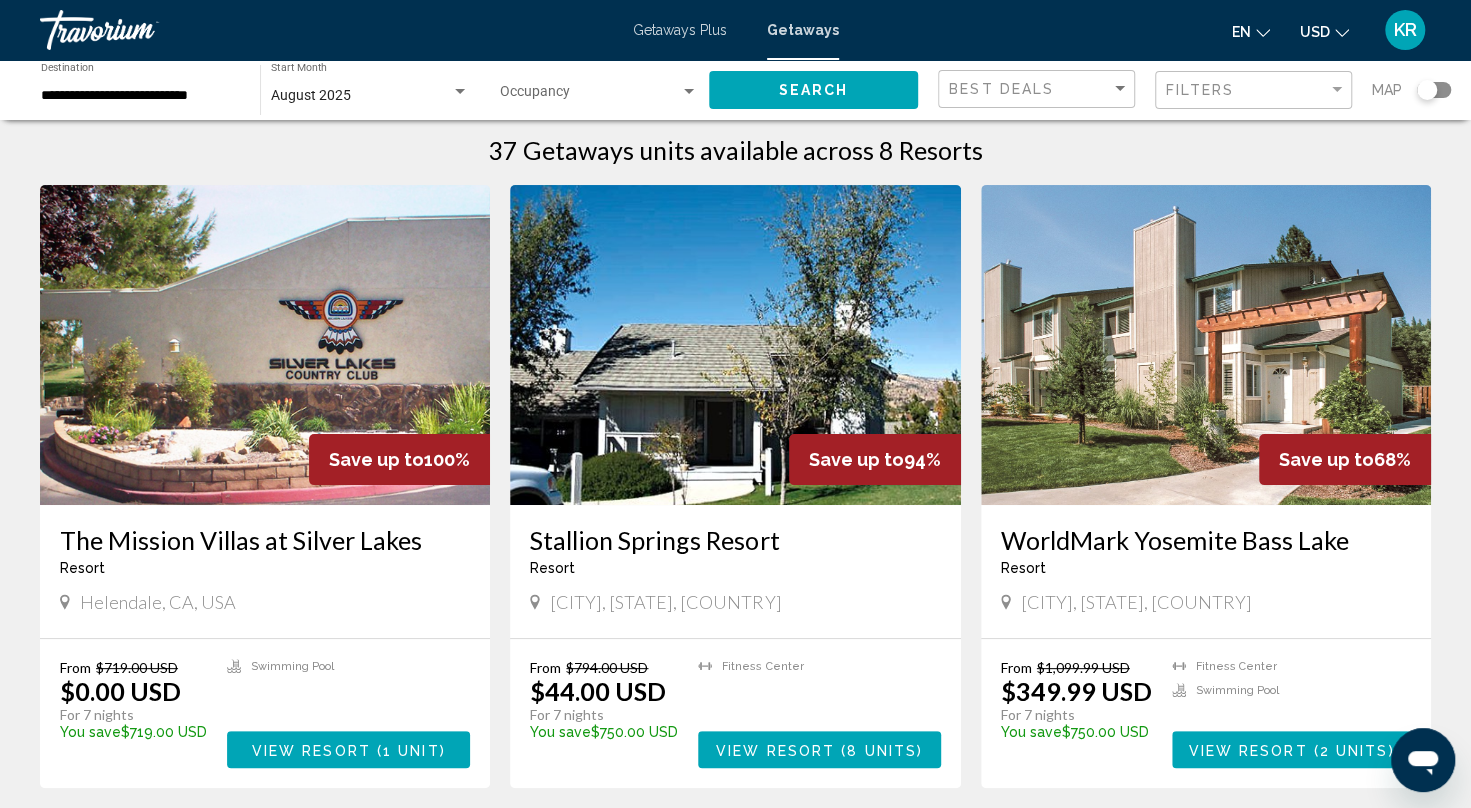 scroll, scrollTop: 0, scrollLeft: 0, axis: both 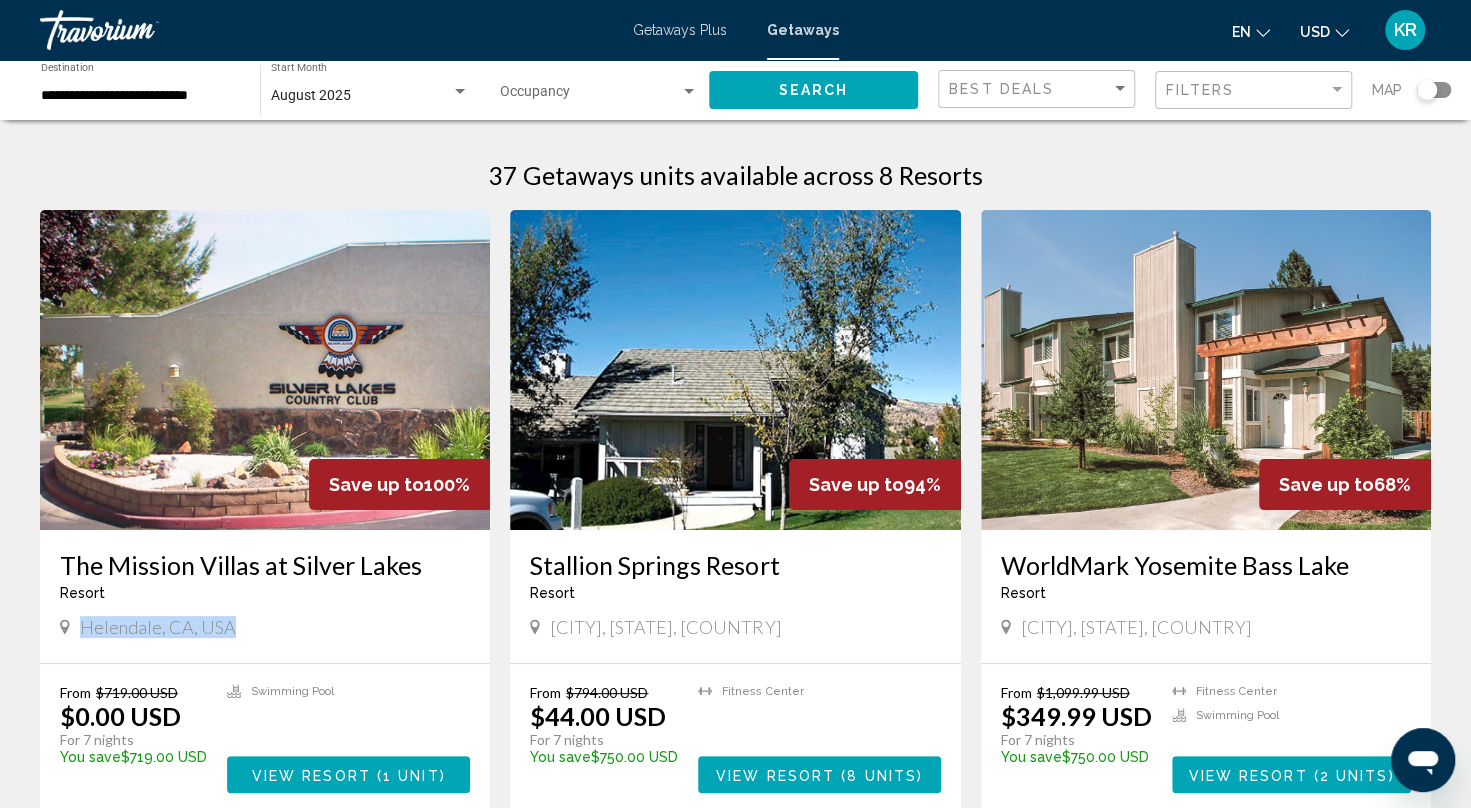 drag, startPoint x: 237, startPoint y: 636, endPoint x: 81, endPoint y: 632, distance: 156.05127 